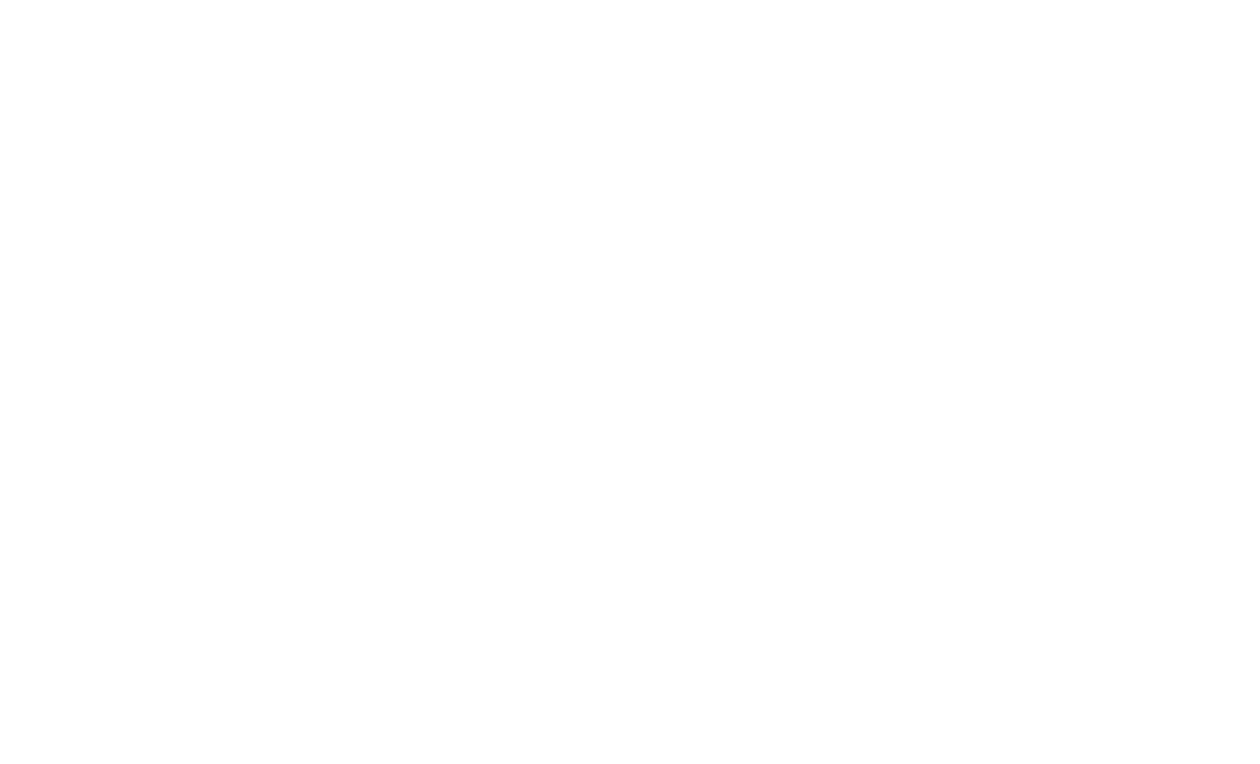 scroll, scrollTop: 0, scrollLeft: 0, axis: both 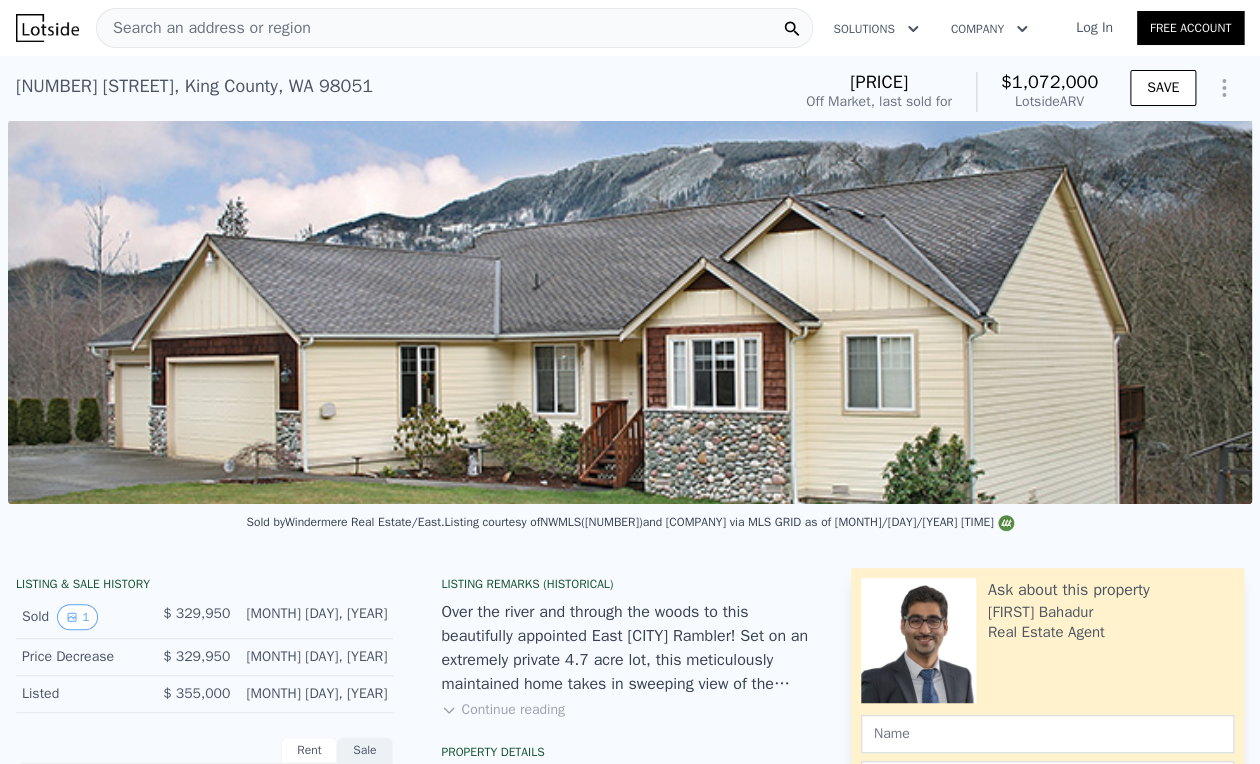 click on "Search an address or region" at bounding box center [454, 28] 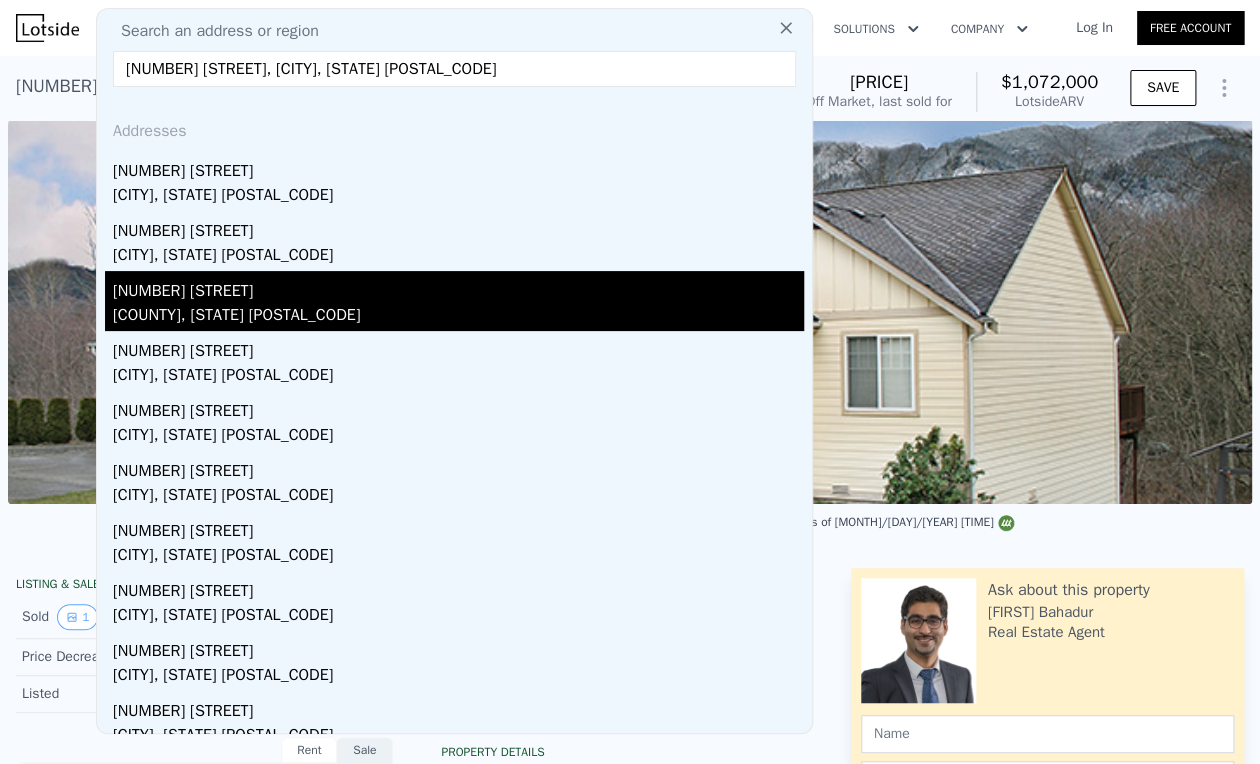 type on "[NUMBER] [STREET], [CITY], [STATE] [POSTAL_CODE]" 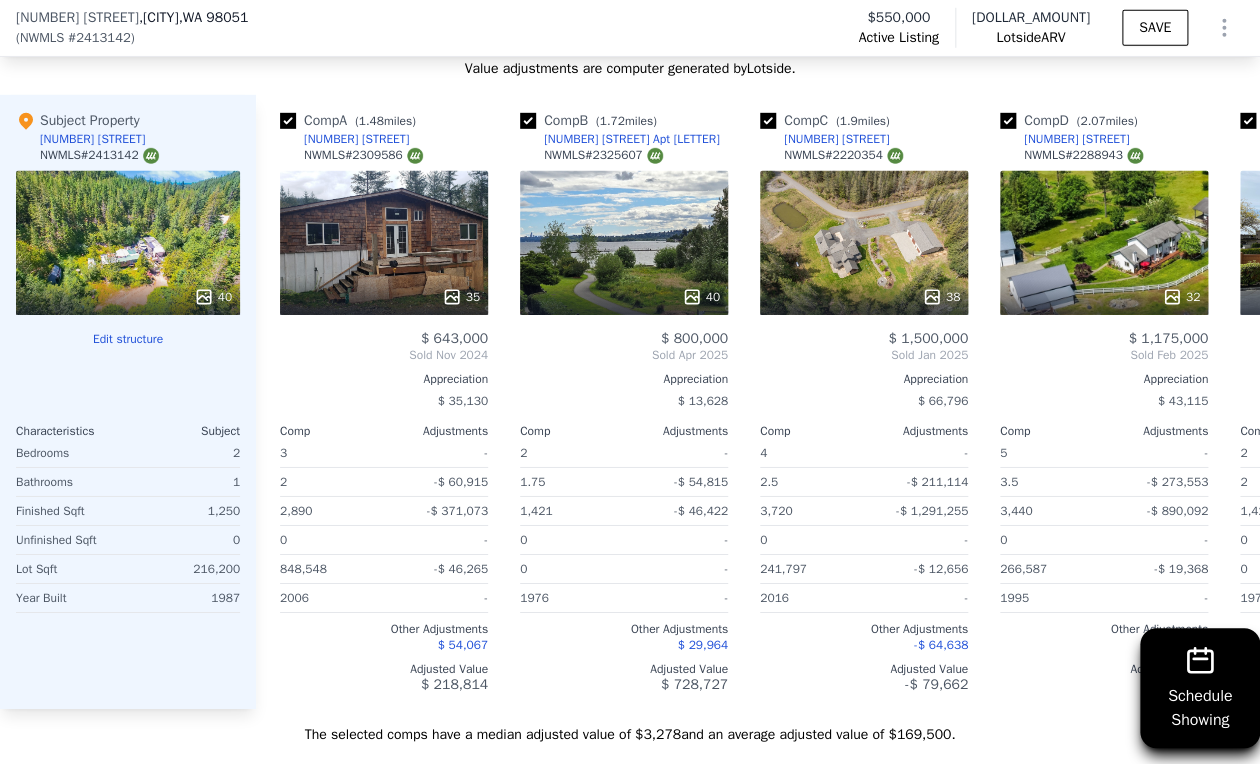 scroll, scrollTop: 2215, scrollLeft: 0, axis: vertical 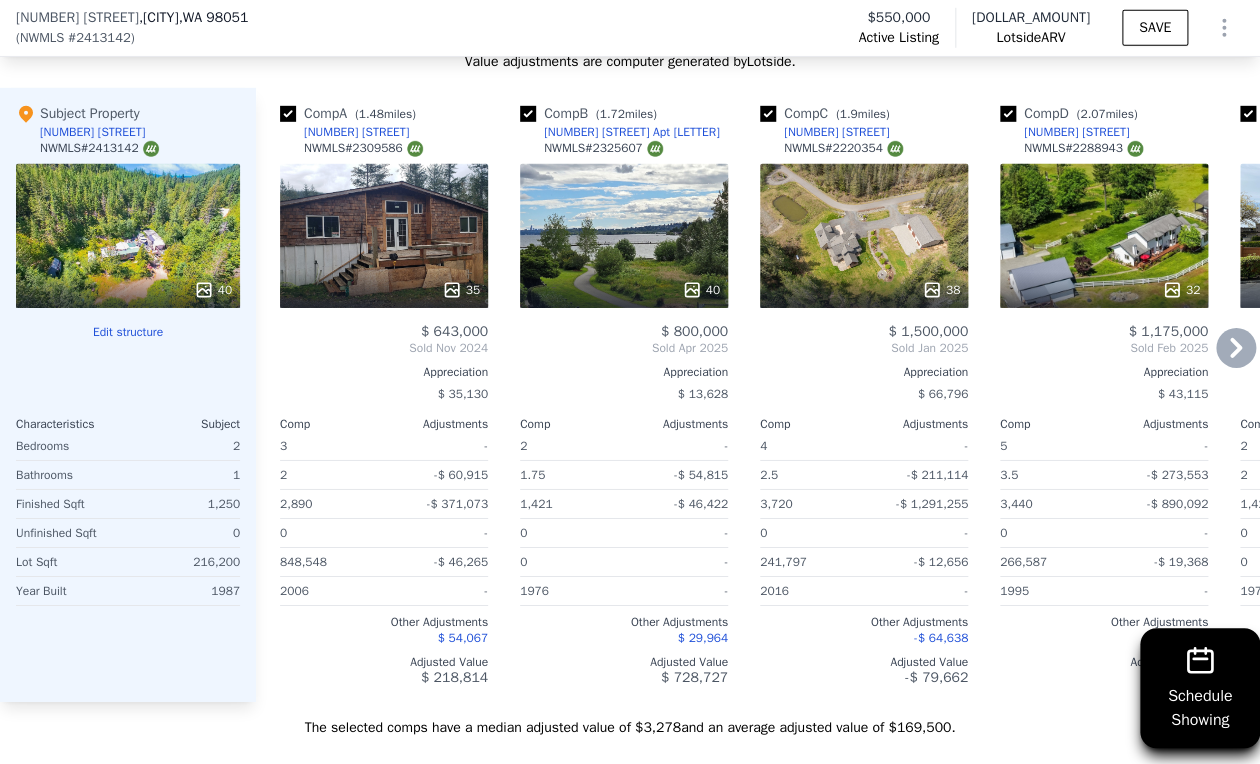 click 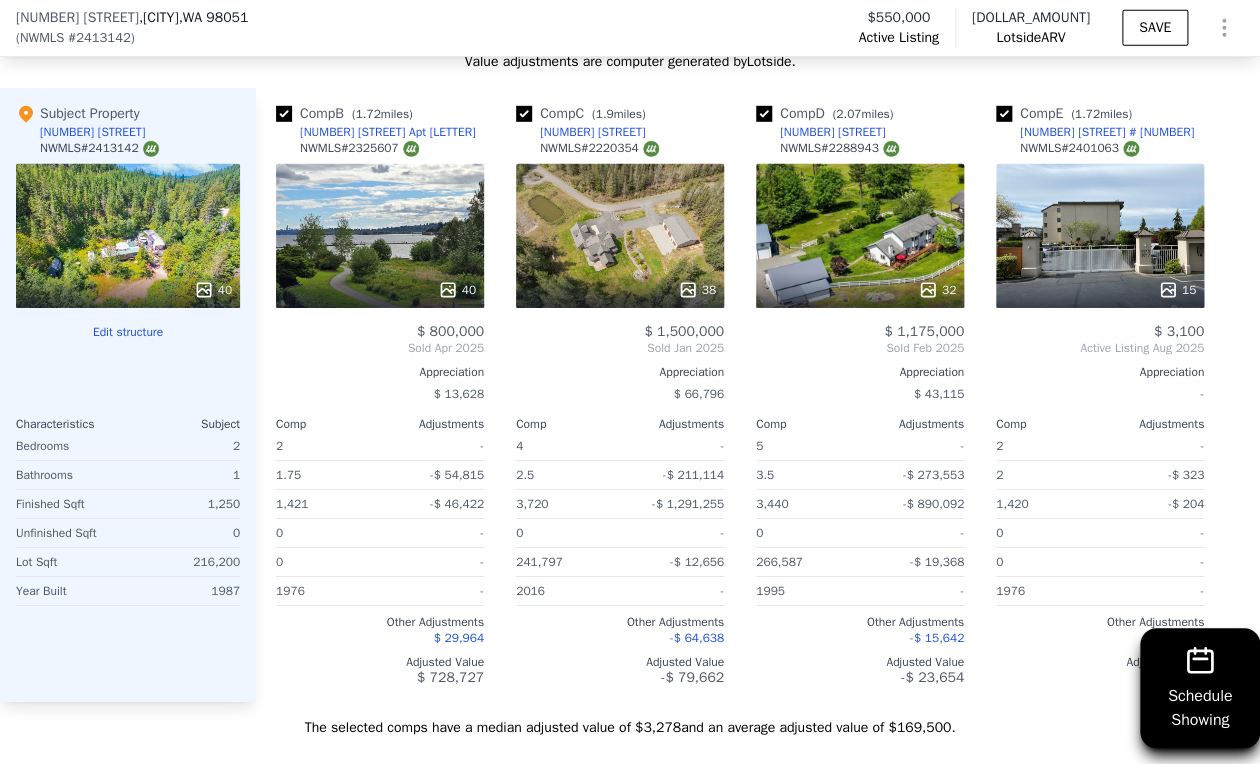 scroll, scrollTop: 0, scrollLeft: 261, axis: horizontal 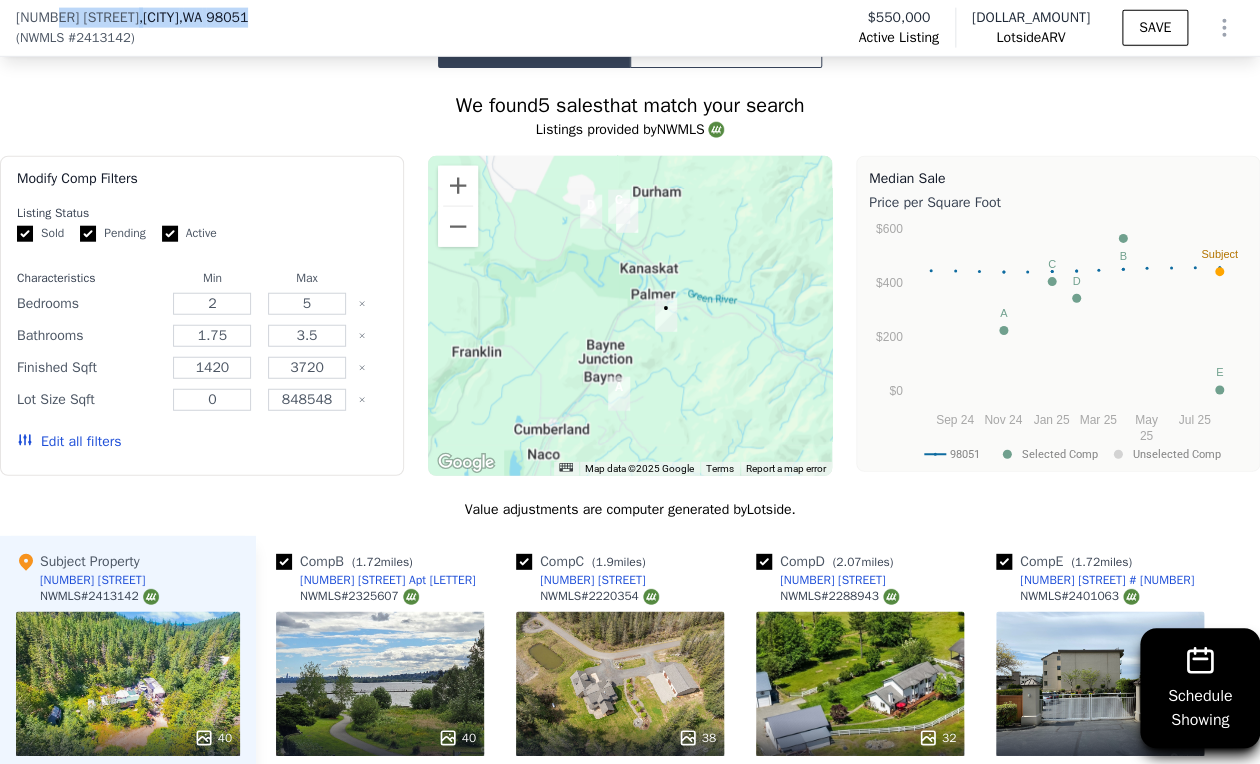 drag, startPoint x: 56, startPoint y: 16, endPoint x: 304, endPoint y: 21, distance: 248.0504 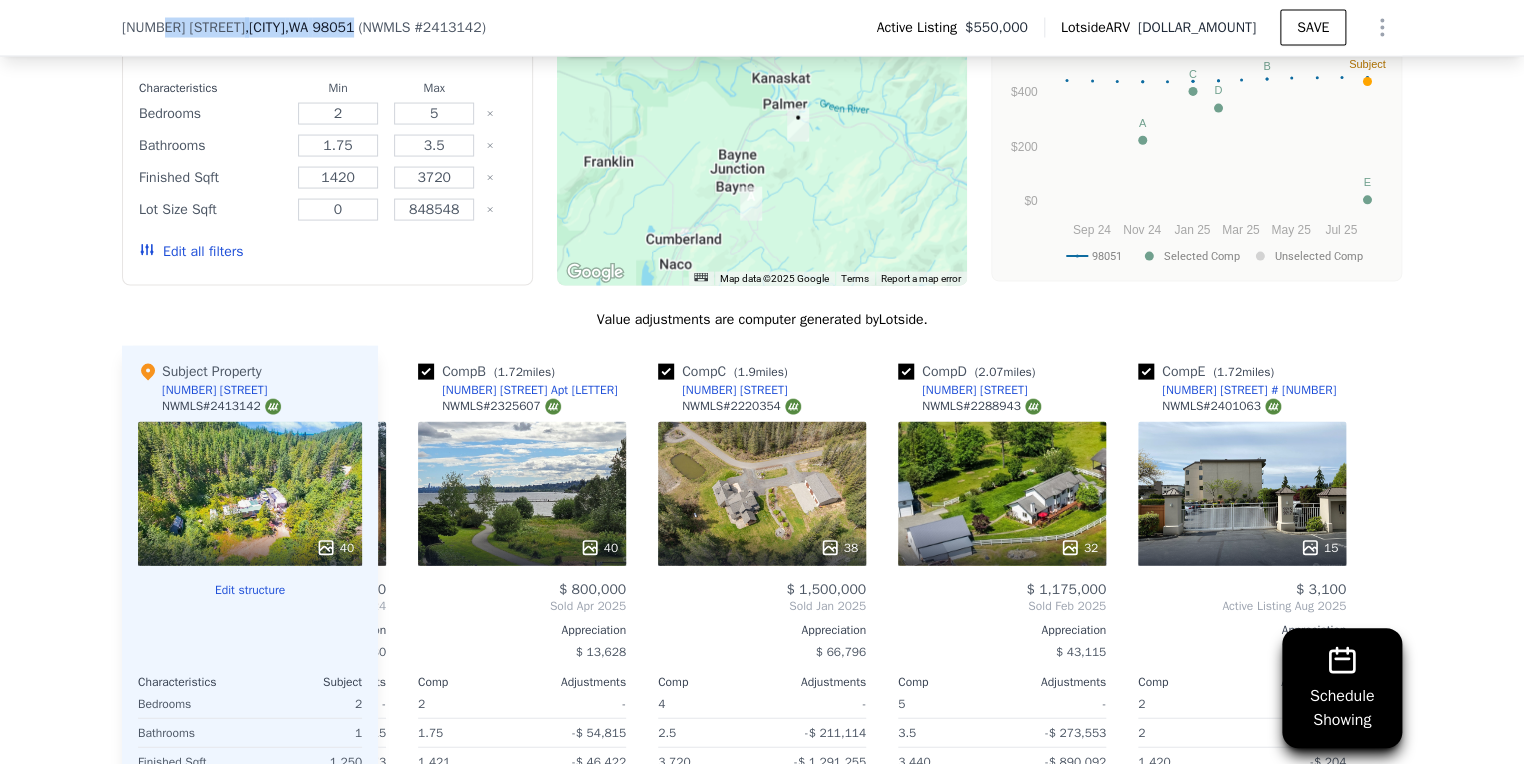 scroll, scrollTop: 0, scrollLeft: 224, axis: horizontal 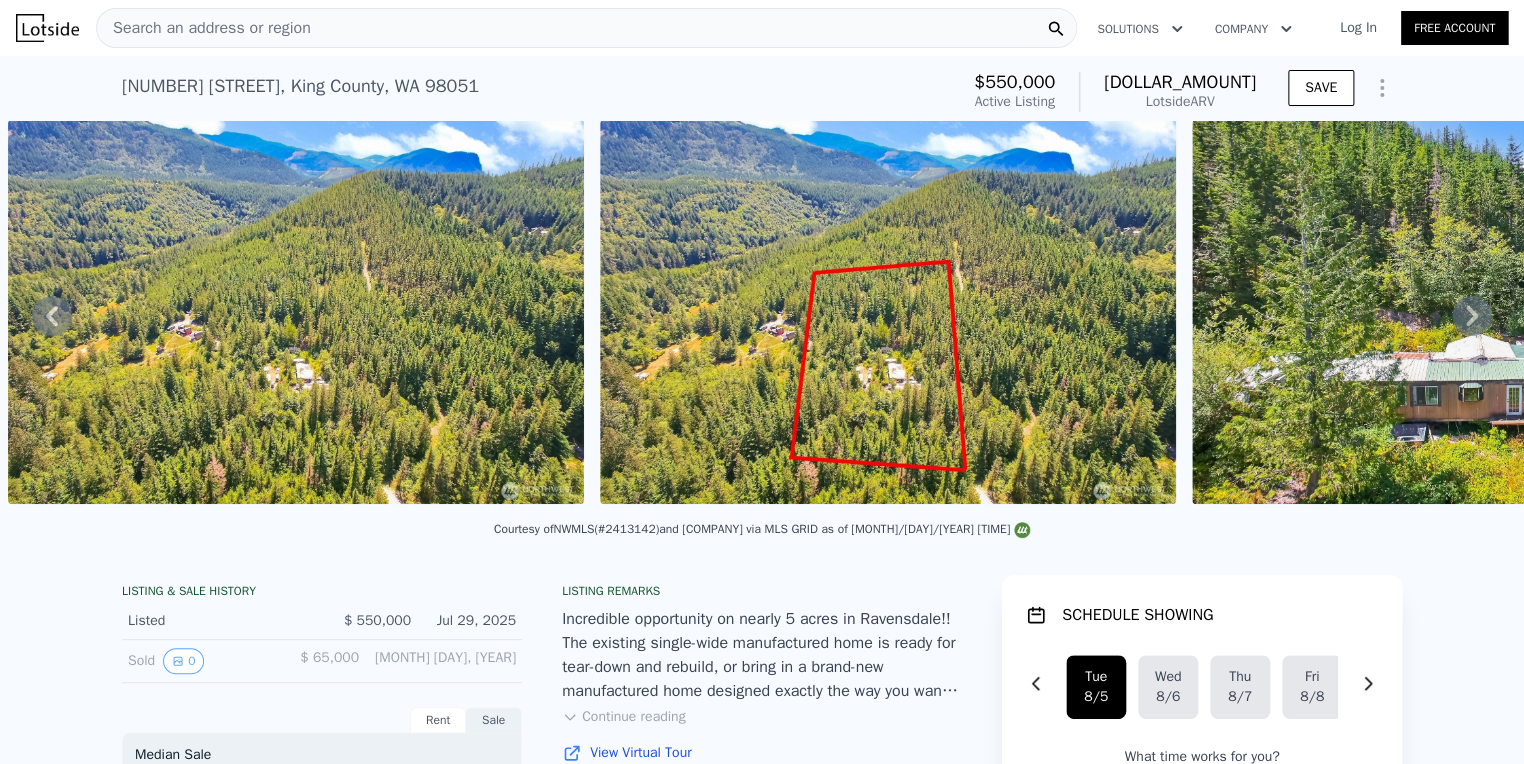click at bounding box center [888, 312] 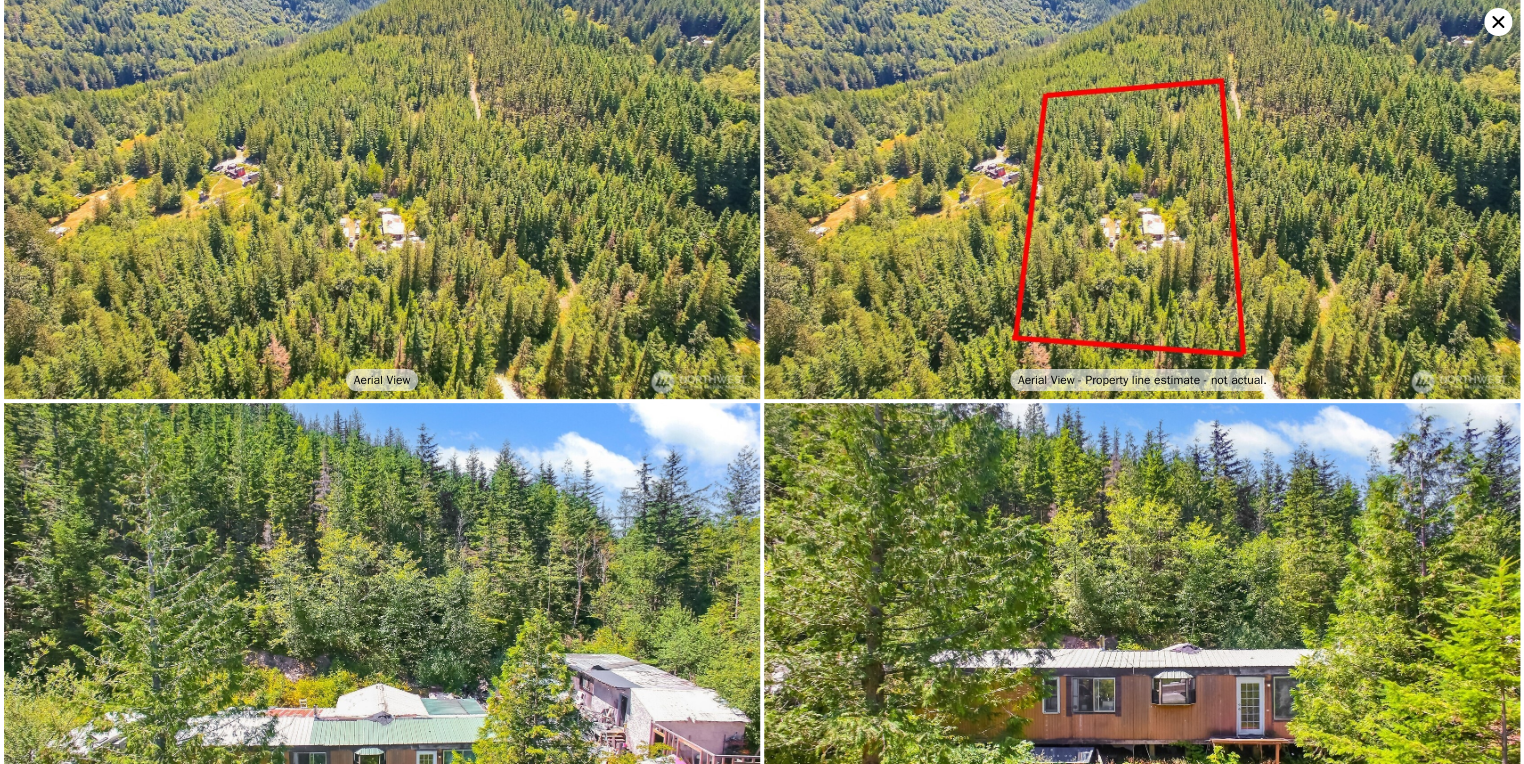 scroll, scrollTop: 1506, scrollLeft: 0, axis: vertical 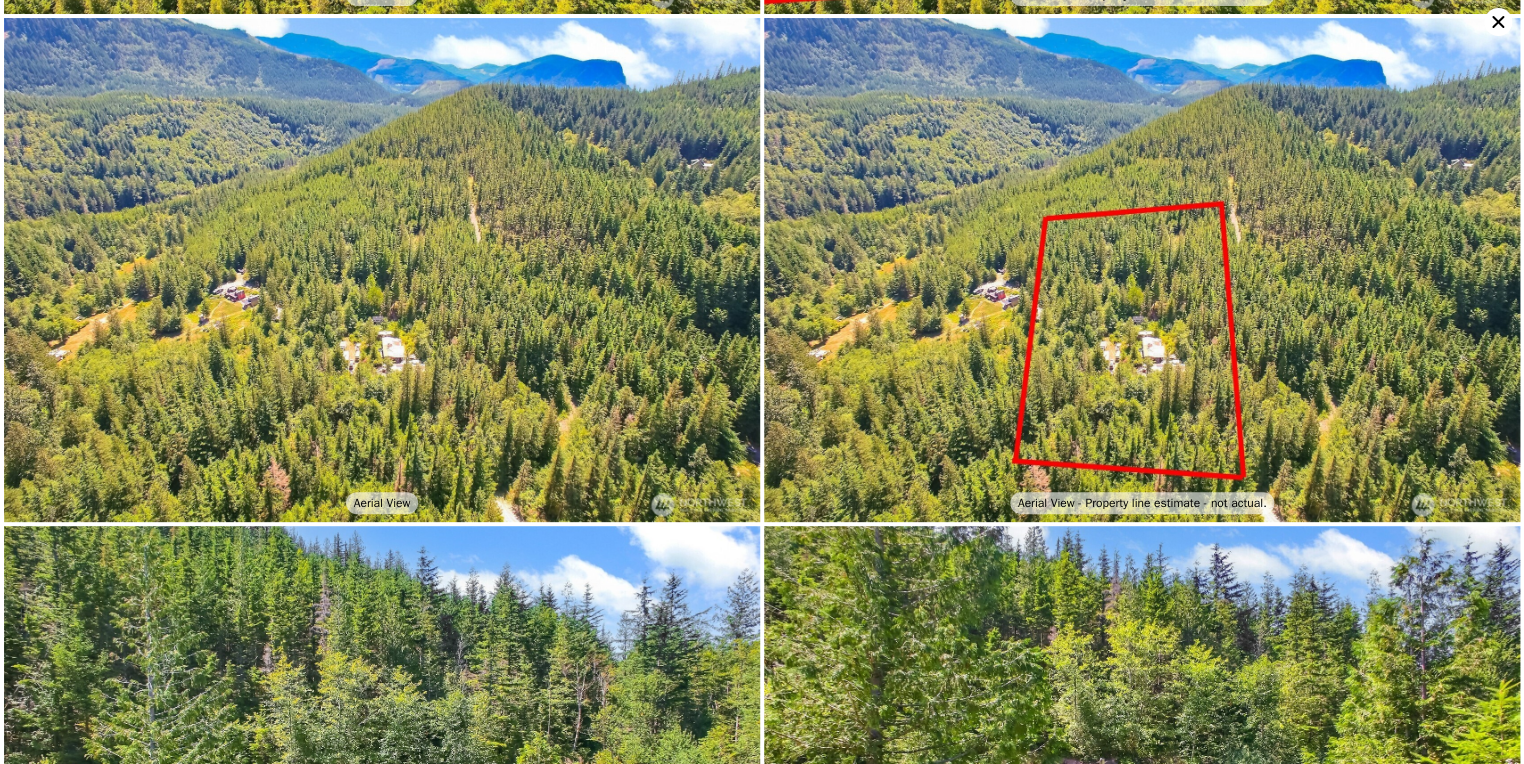 click 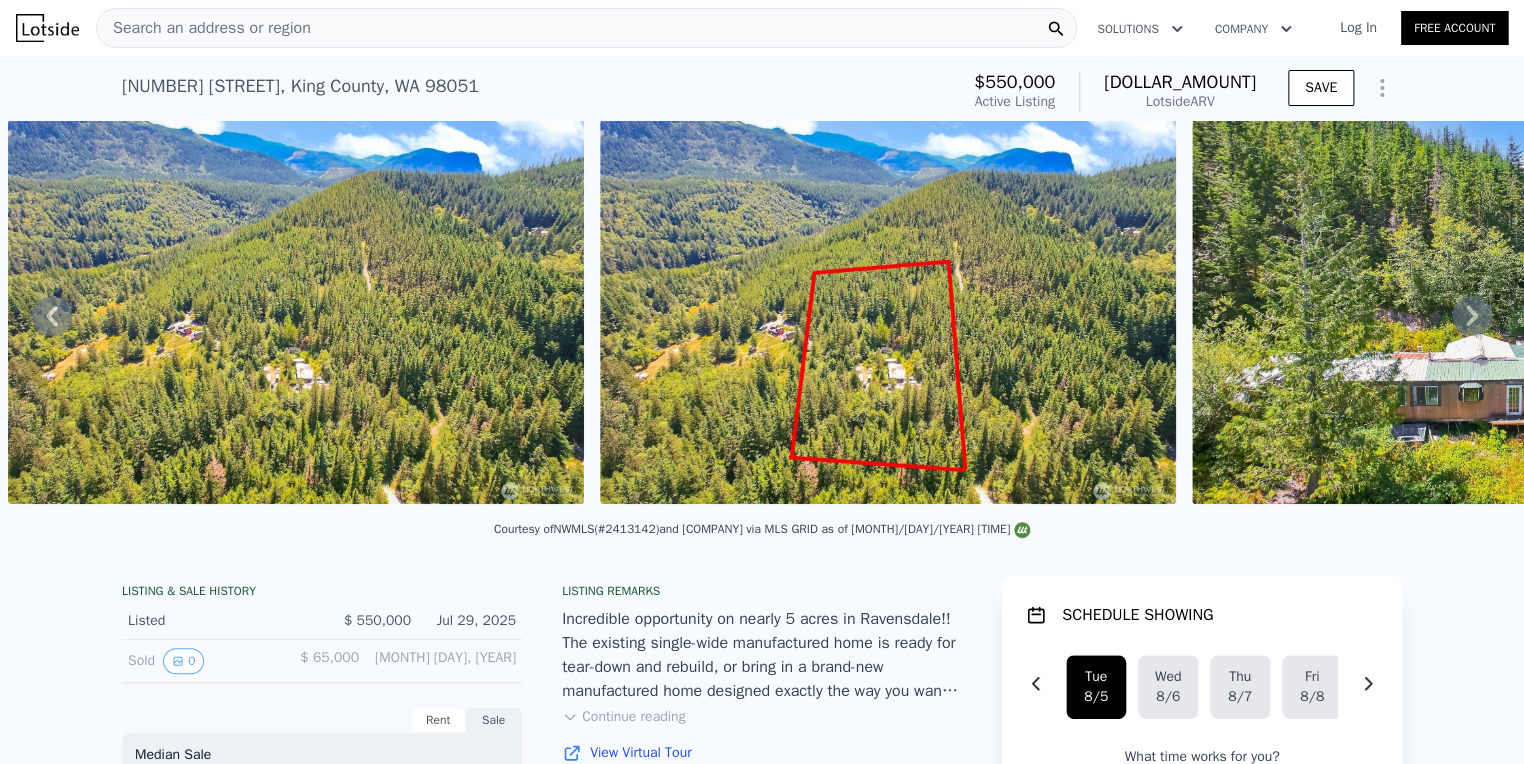click on "Search an address or region" at bounding box center (586, 28) 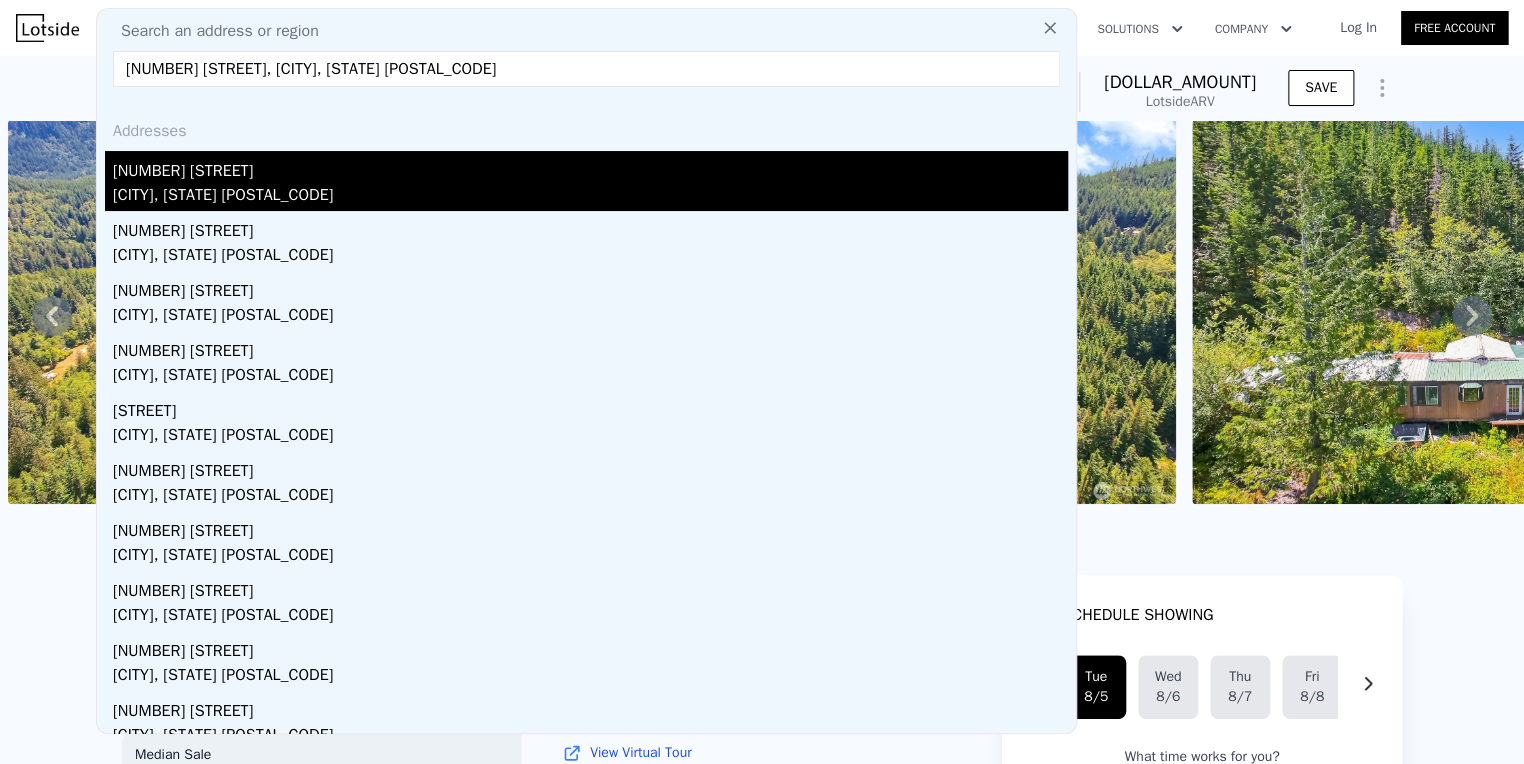 type on "[NUMBER] [STREET], [CITY], [STATE] [POSTAL_CODE]" 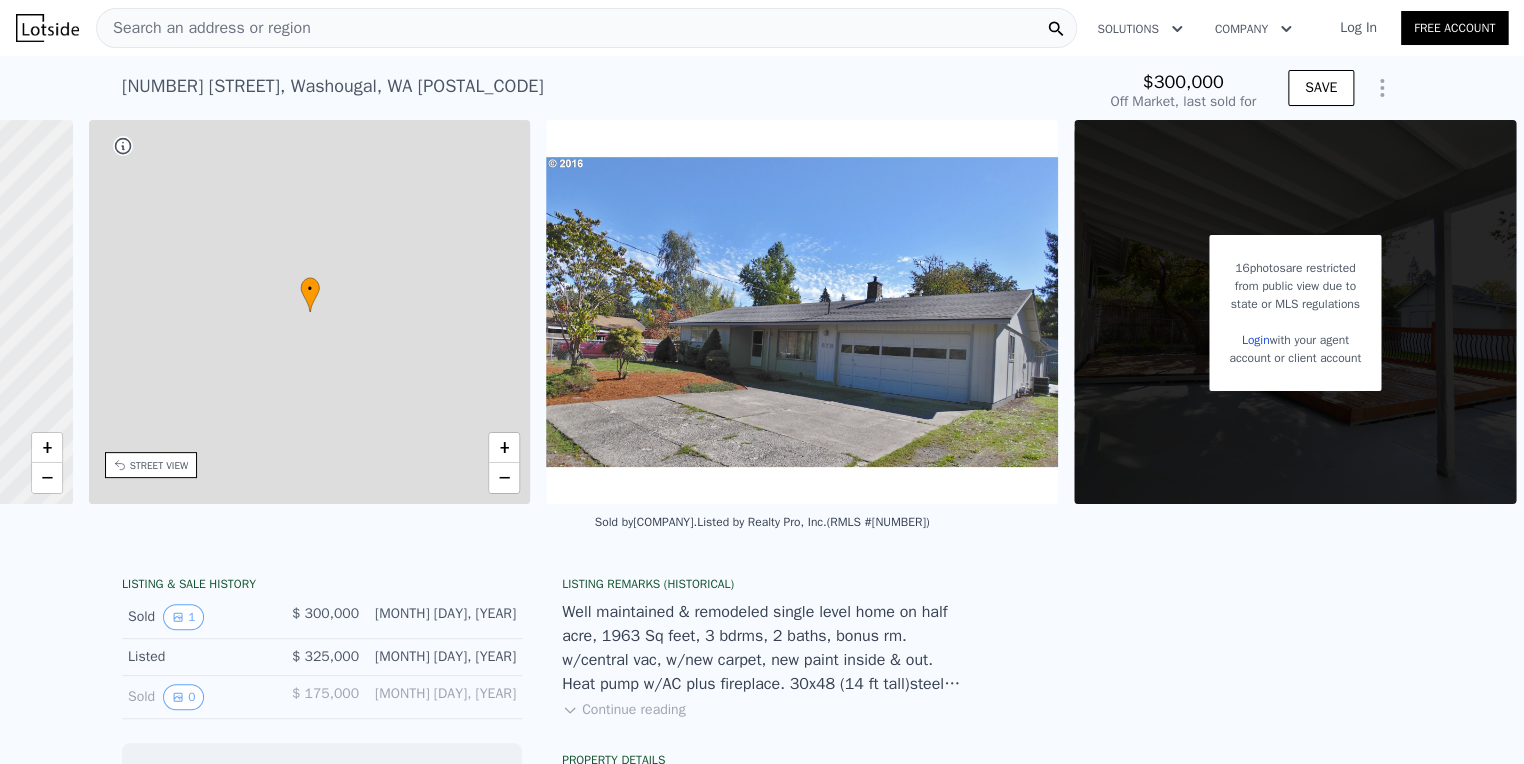 scroll, scrollTop: 0, scrollLeft: 323, axis: horizontal 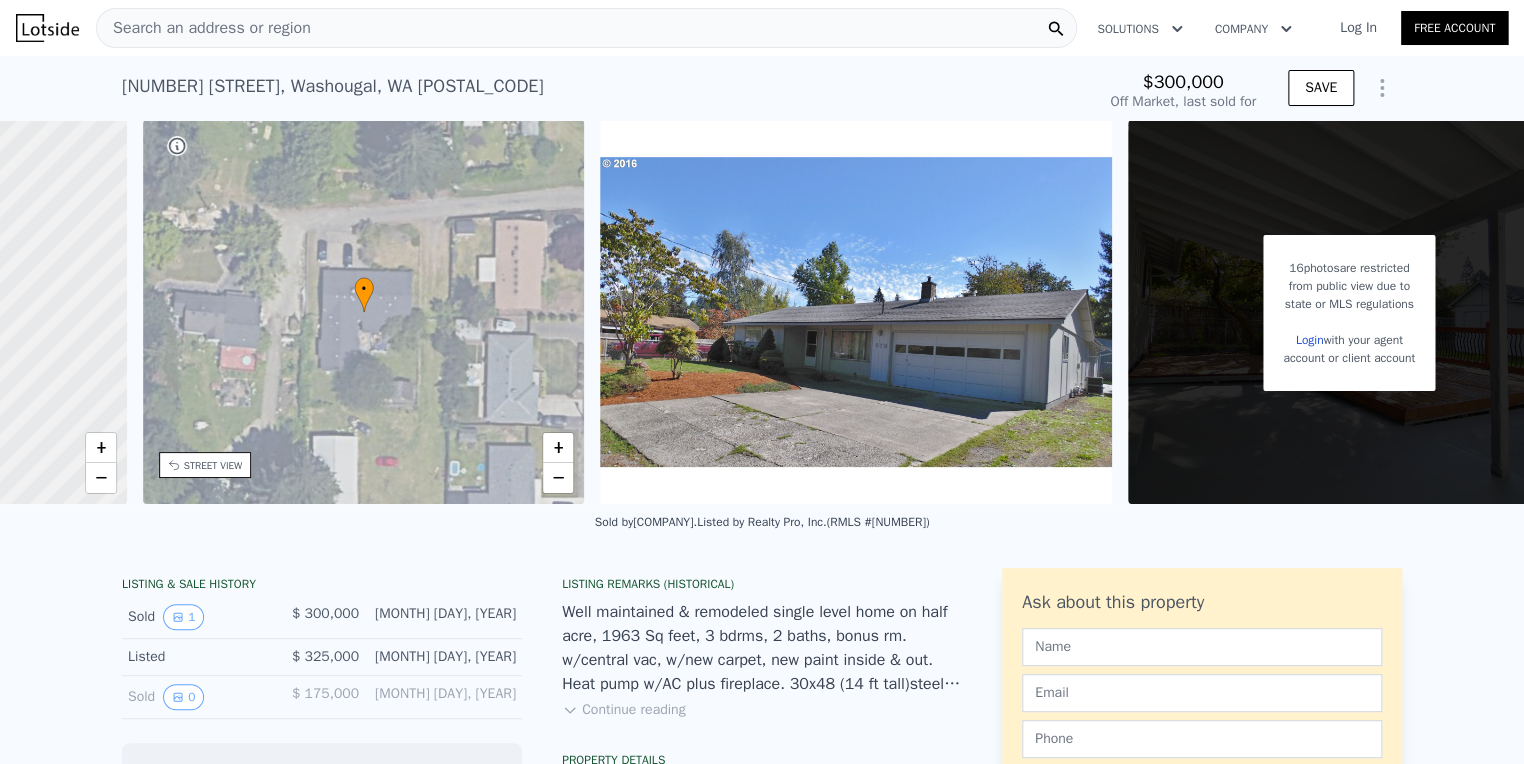 click on "Search an address or region" at bounding box center (204, 28) 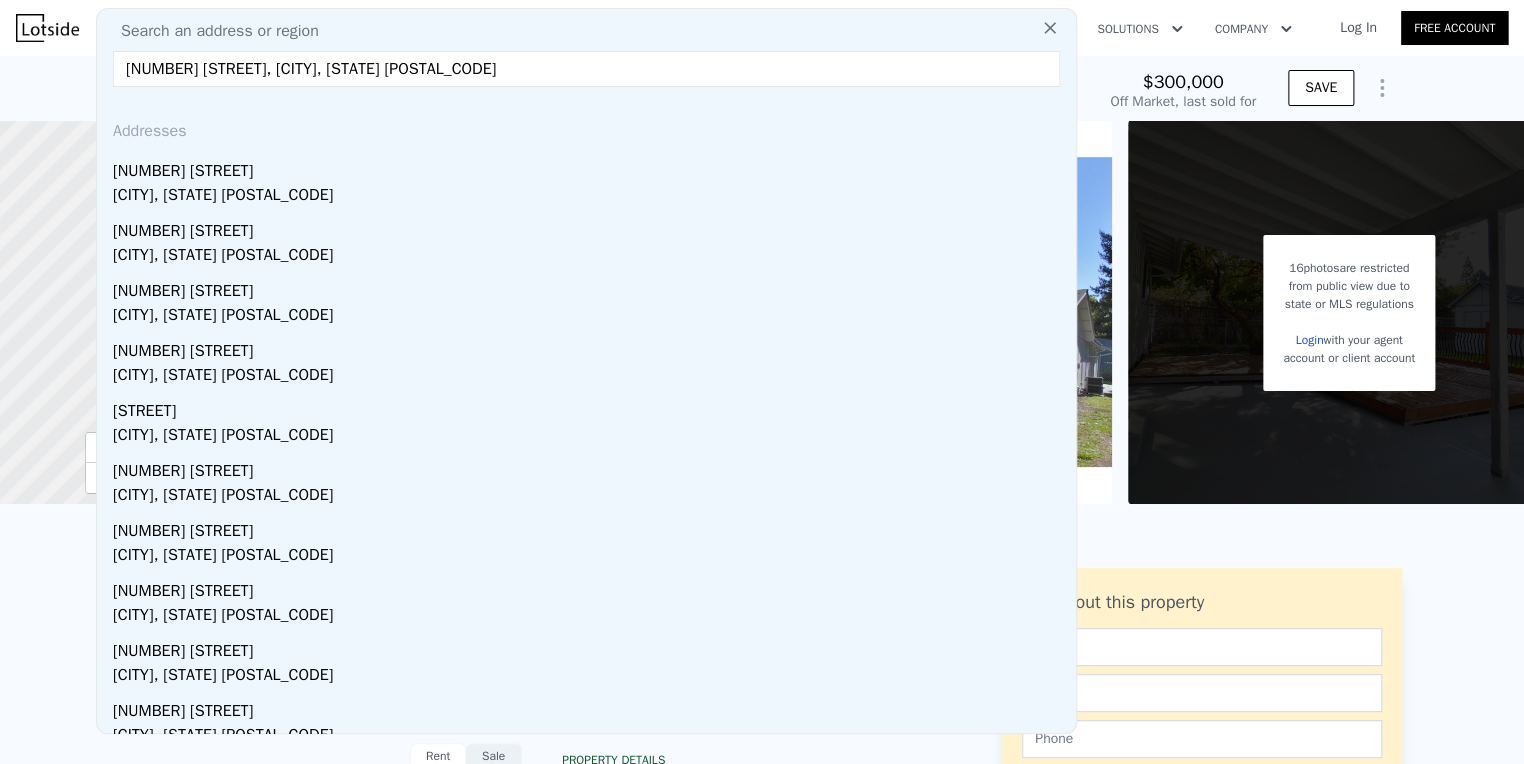 scroll, scrollTop: 0, scrollLeft: 393, axis: horizontal 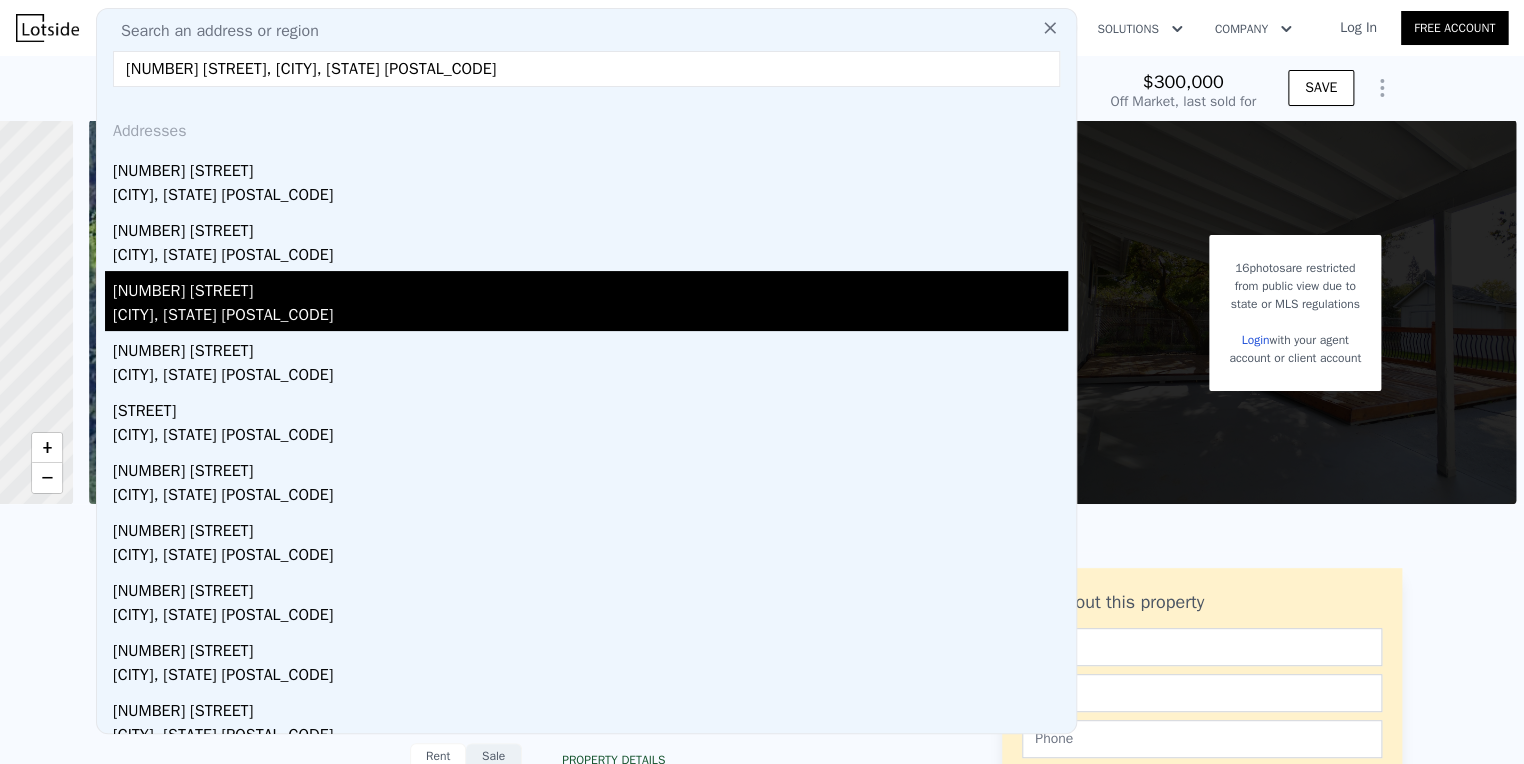 type on "[NUMBER] [STREET], [CITY], [STATE] [POSTAL_CODE]" 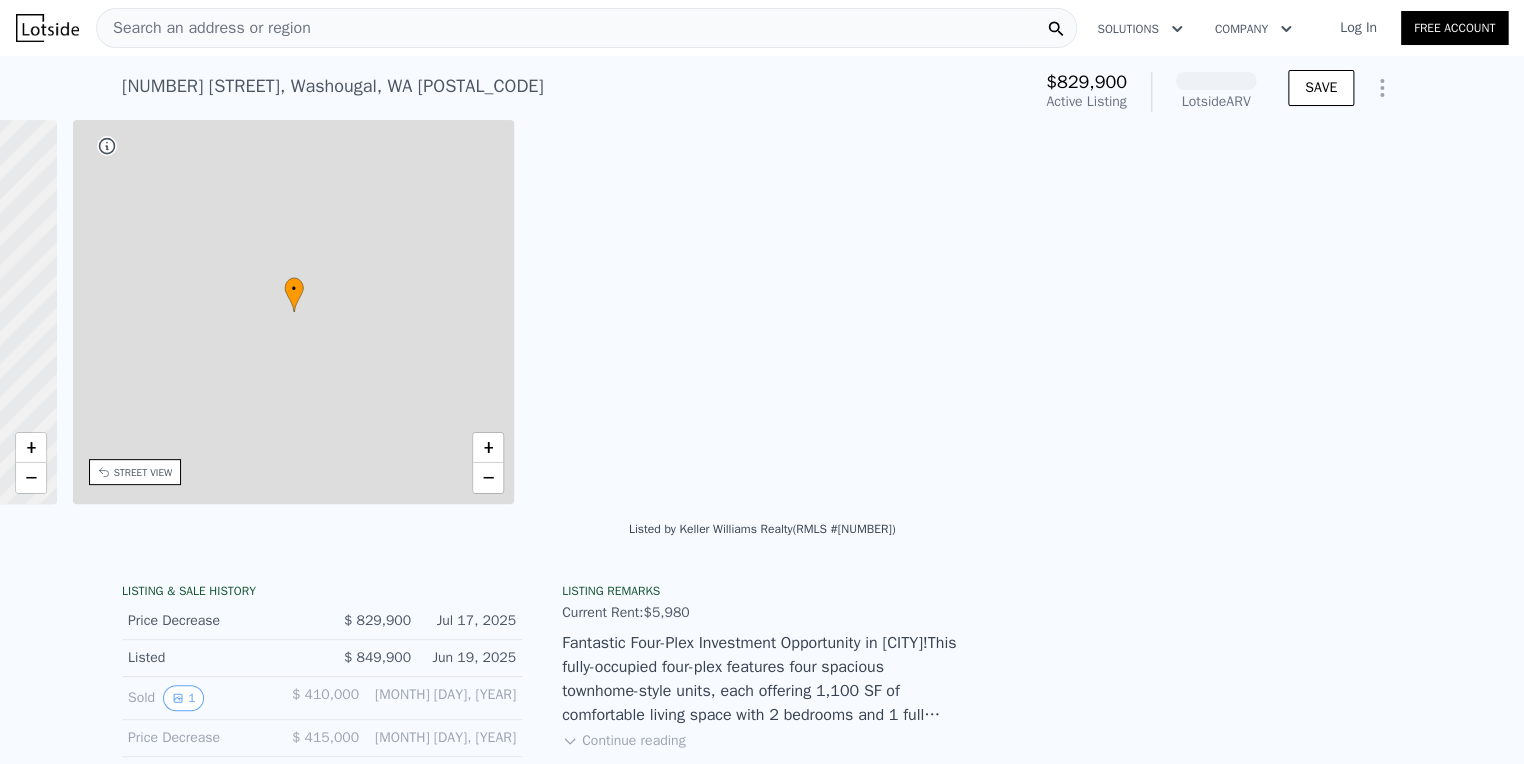 scroll, scrollTop: 0, scrollLeft: 465, axis: horizontal 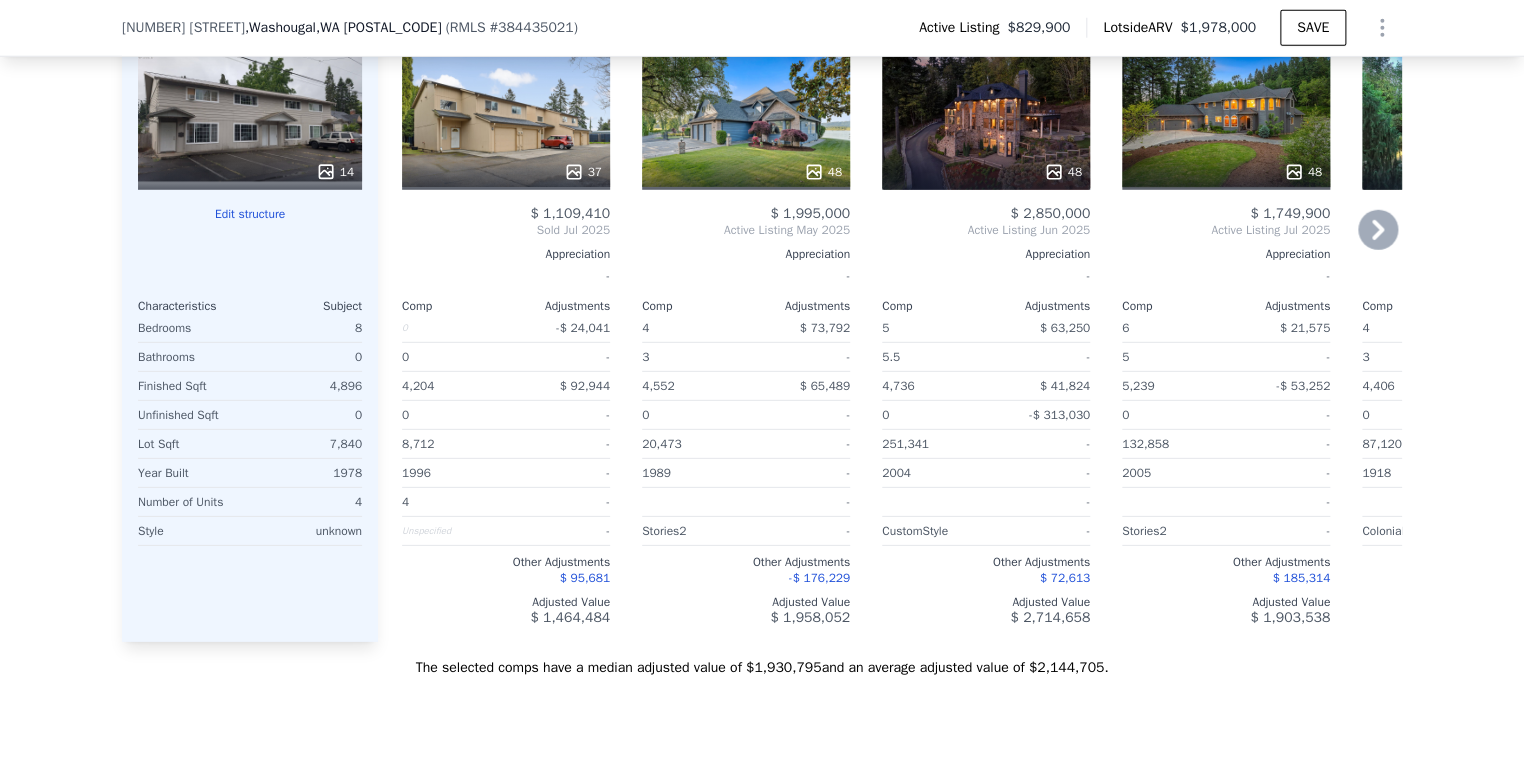click 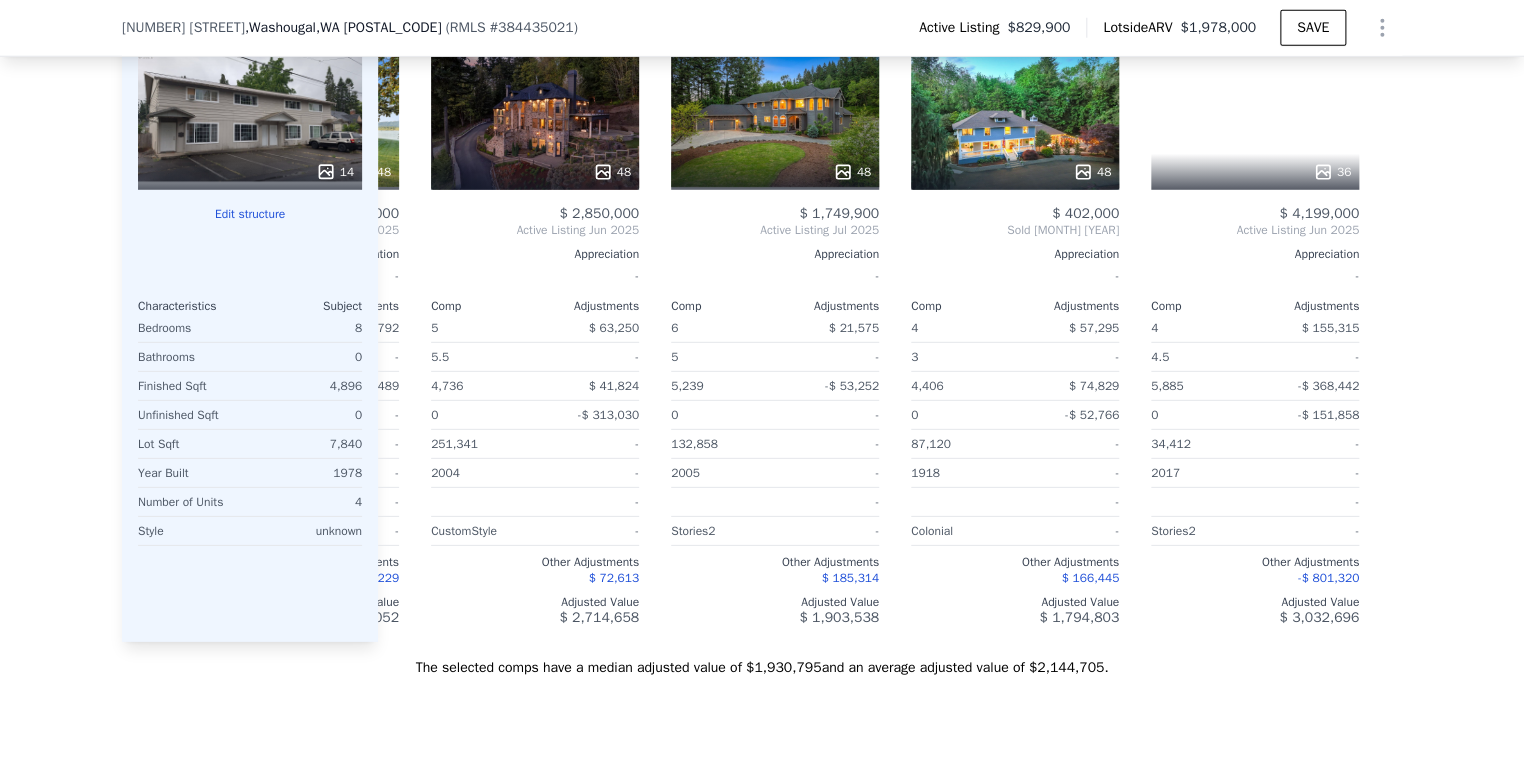 scroll, scrollTop: 0, scrollLeft: 464, axis: horizontal 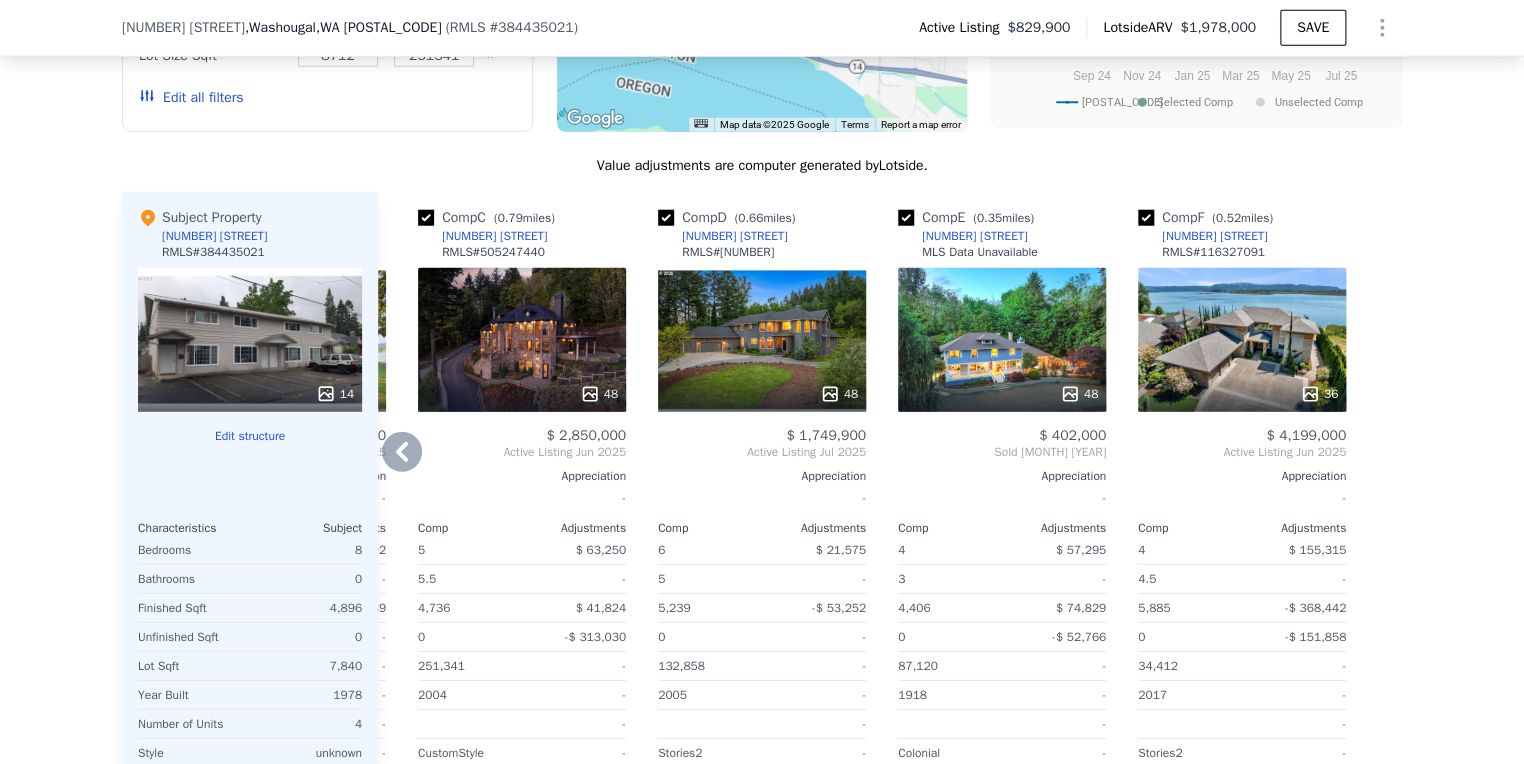 click on "[NUMBER] [STREET] , [CITY] , [STATE] [POSTAL_CODE] ( RMLS # [NUMBER] ) Active Listing [PRICE] Lotside ARV [PRICE] SAVE" at bounding box center (762, 28) 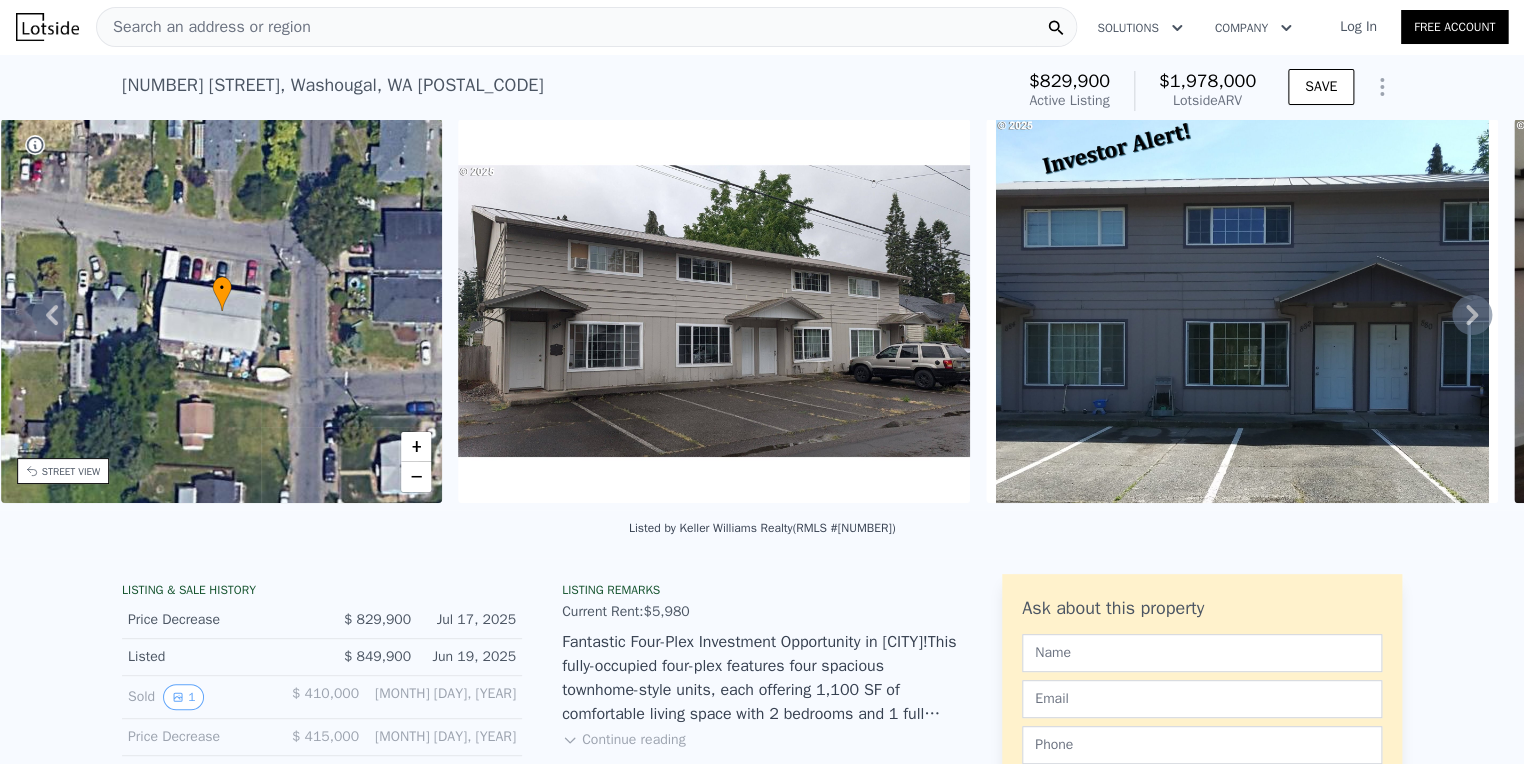 scroll, scrollTop: 0, scrollLeft: 0, axis: both 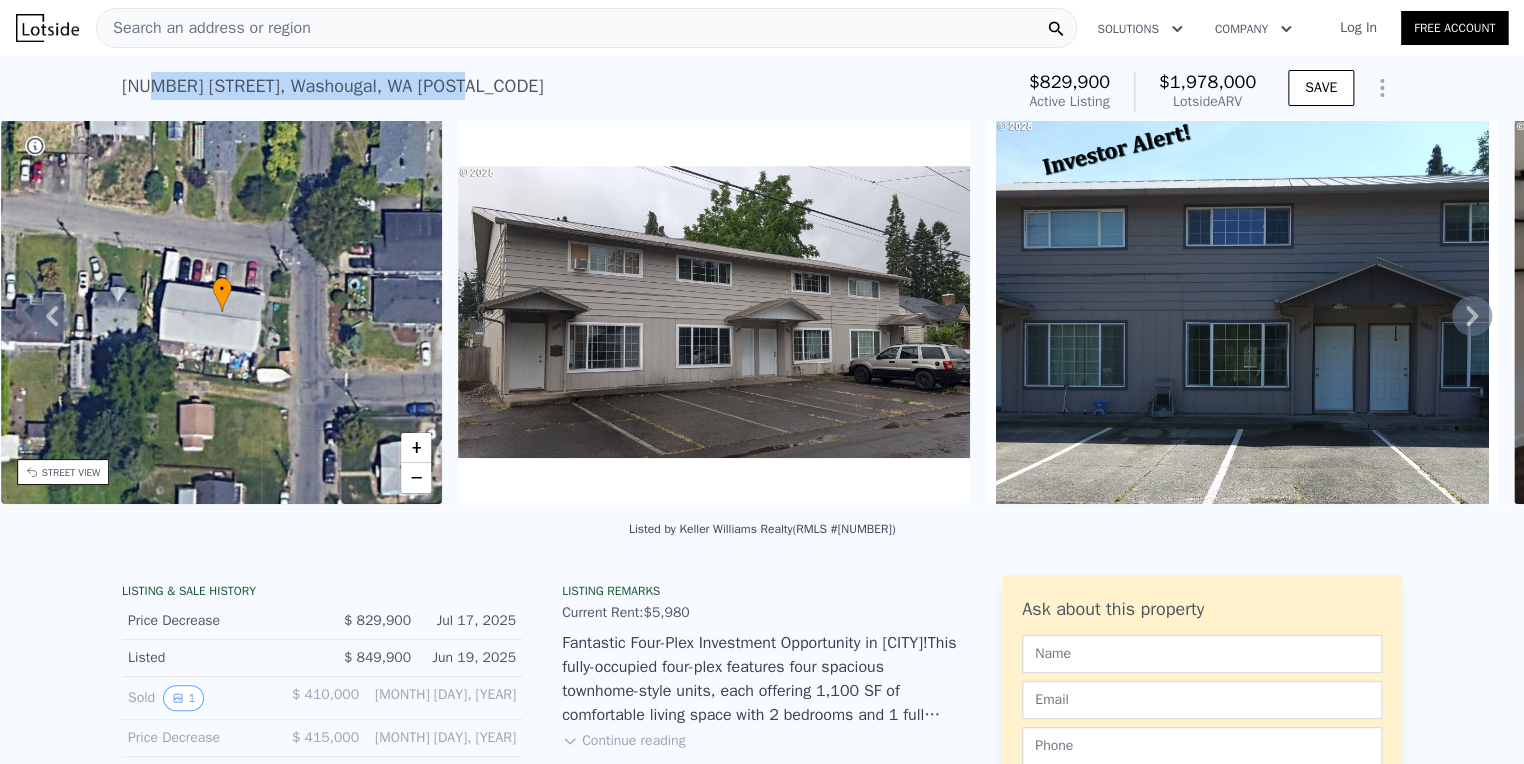 drag, startPoint x: 144, startPoint y: 94, endPoint x: 374, endPoint y: 80, distance: 230.42569 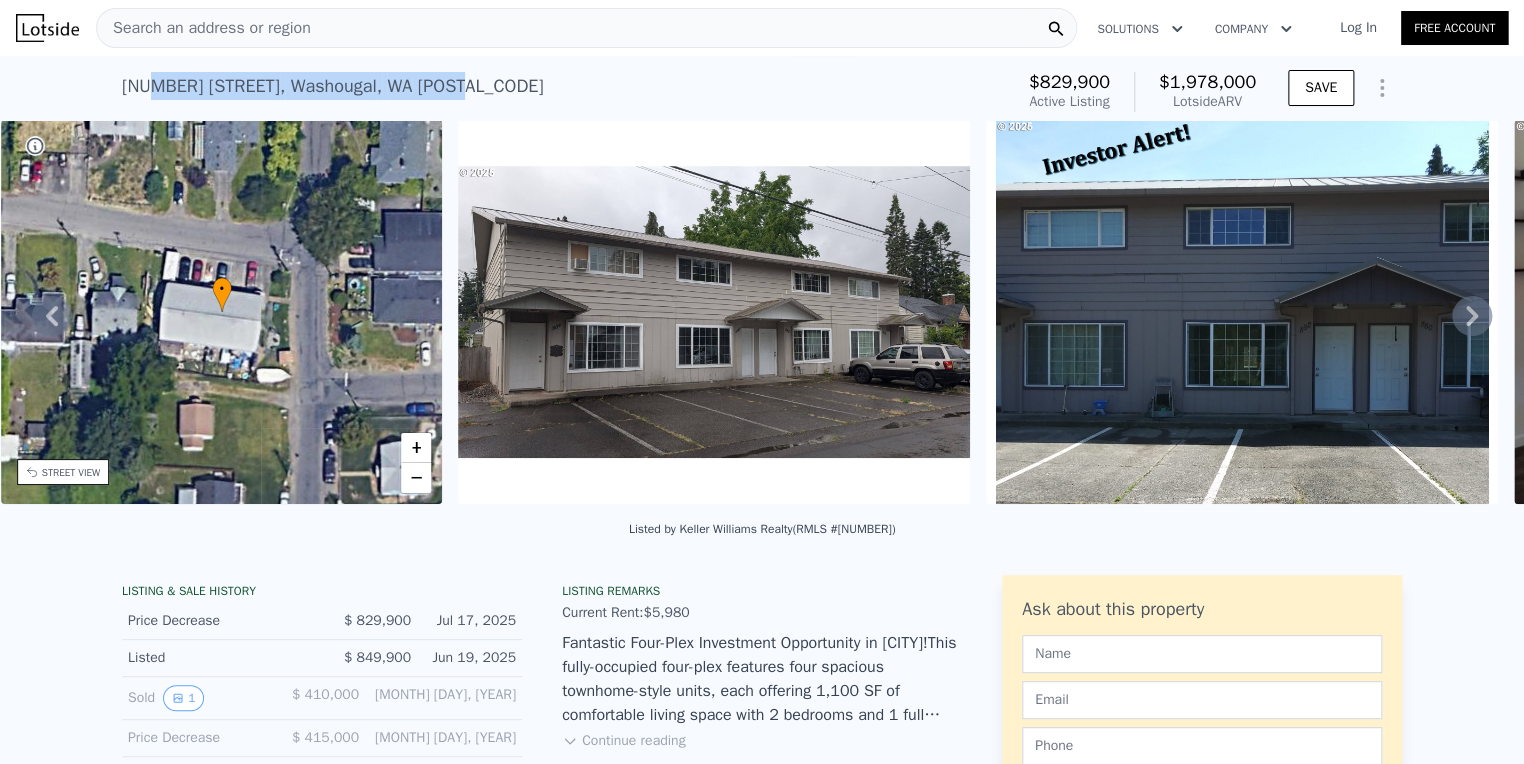 copy on "[STREET] , [CITY] , [STATE] [POSTAL_CODE]" 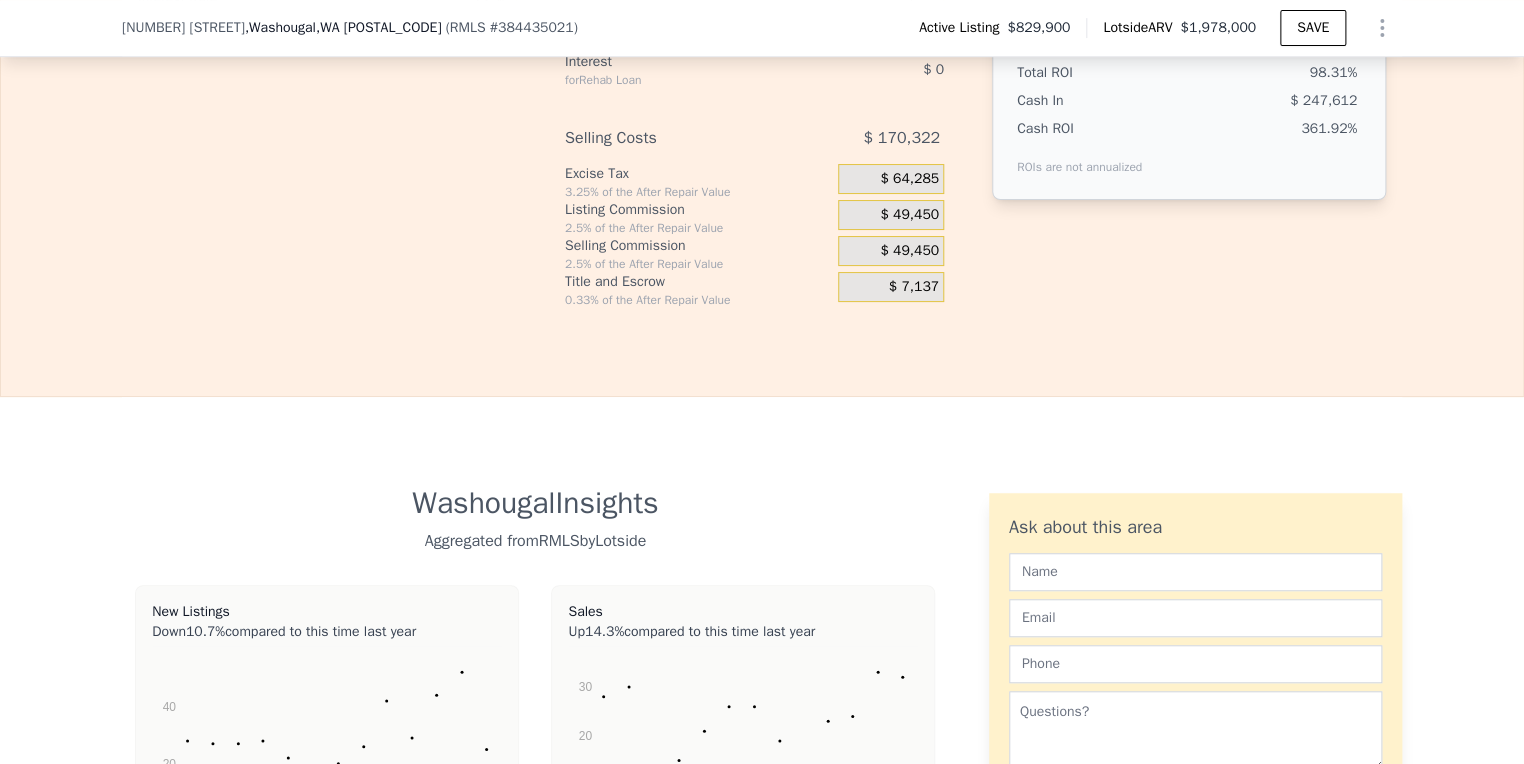scroll, scrollTop: 3326, scrollLeft: 0, axis: vertical 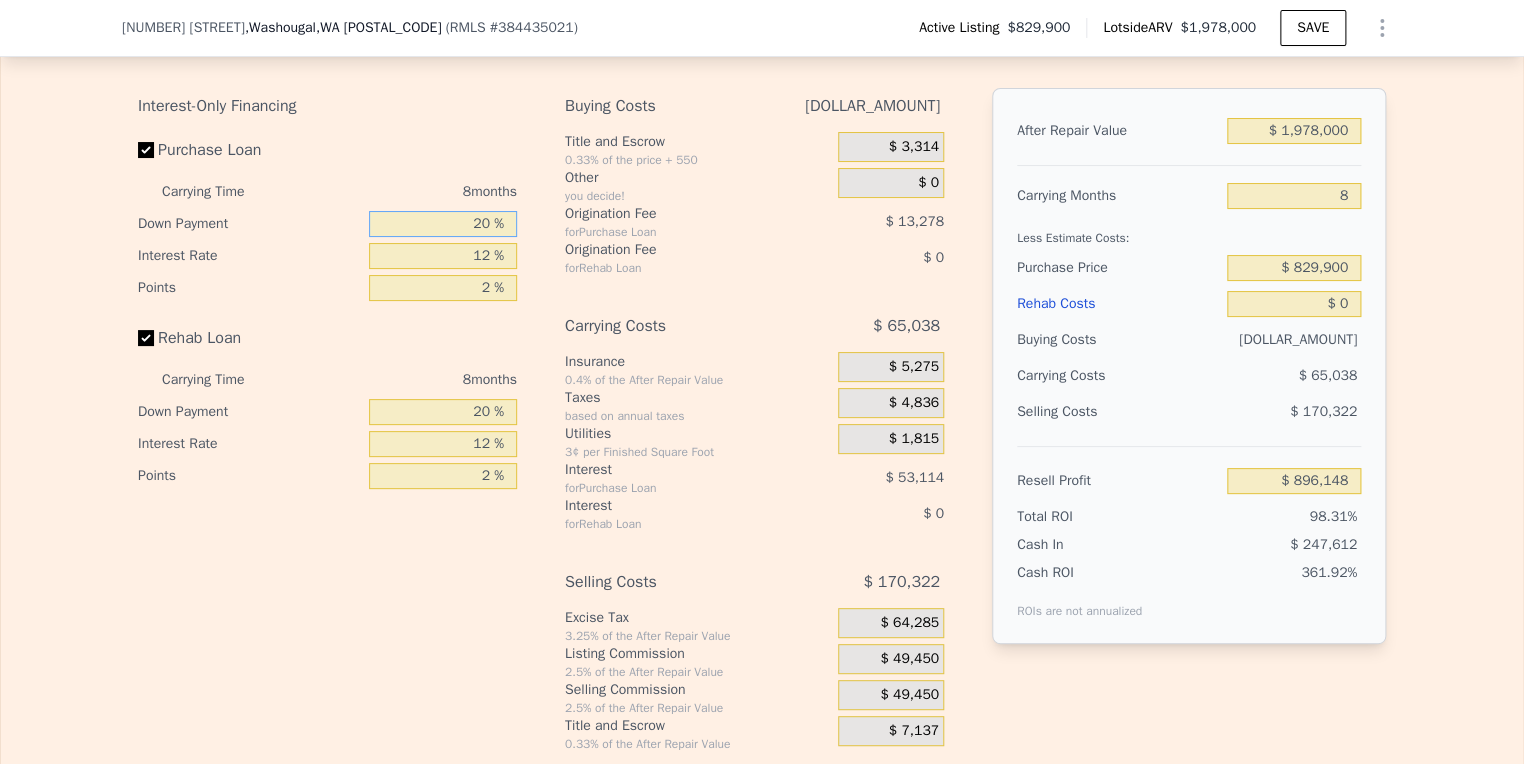 click on "20 %" at bounding box center (443, 224) 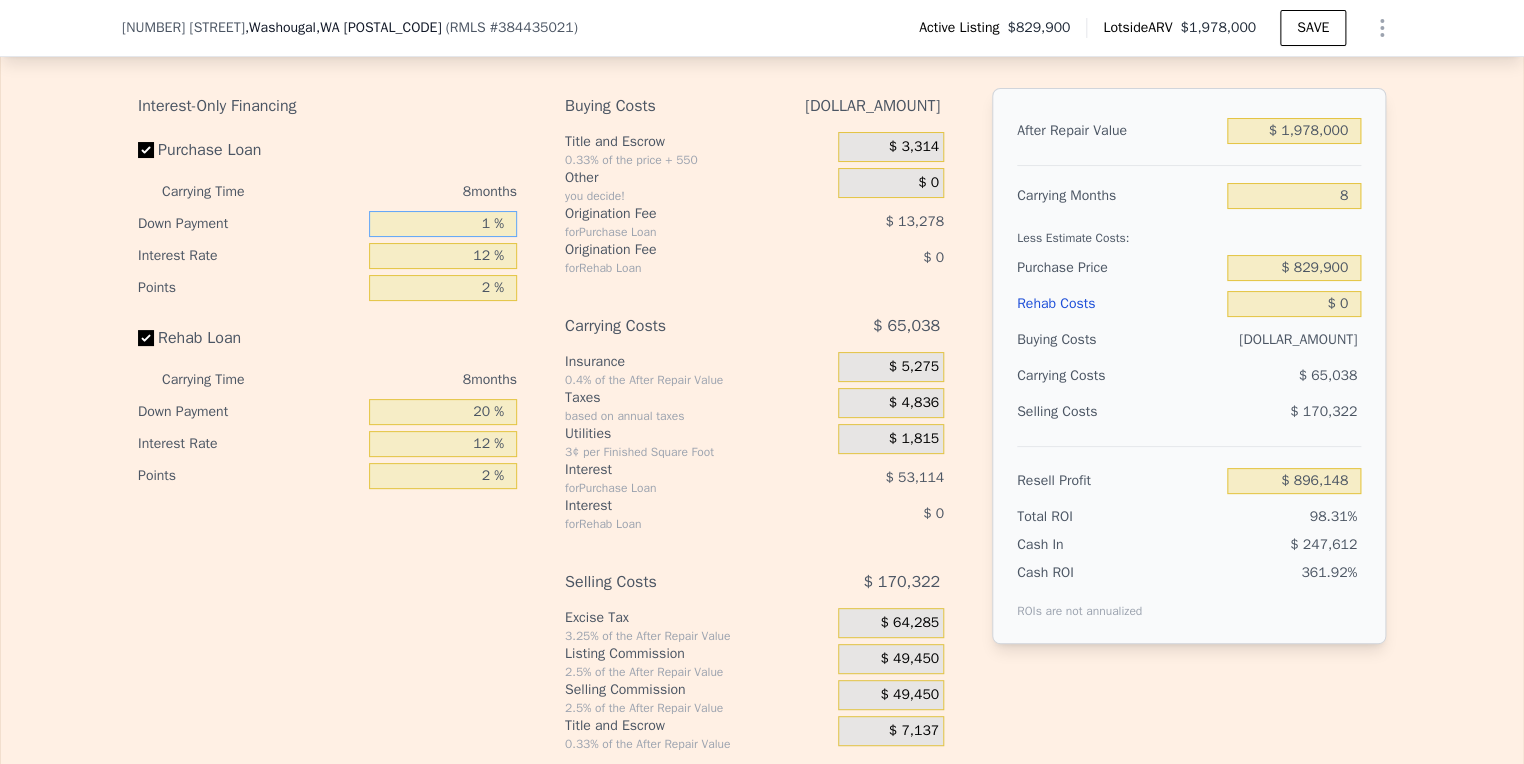 type on "10 %" 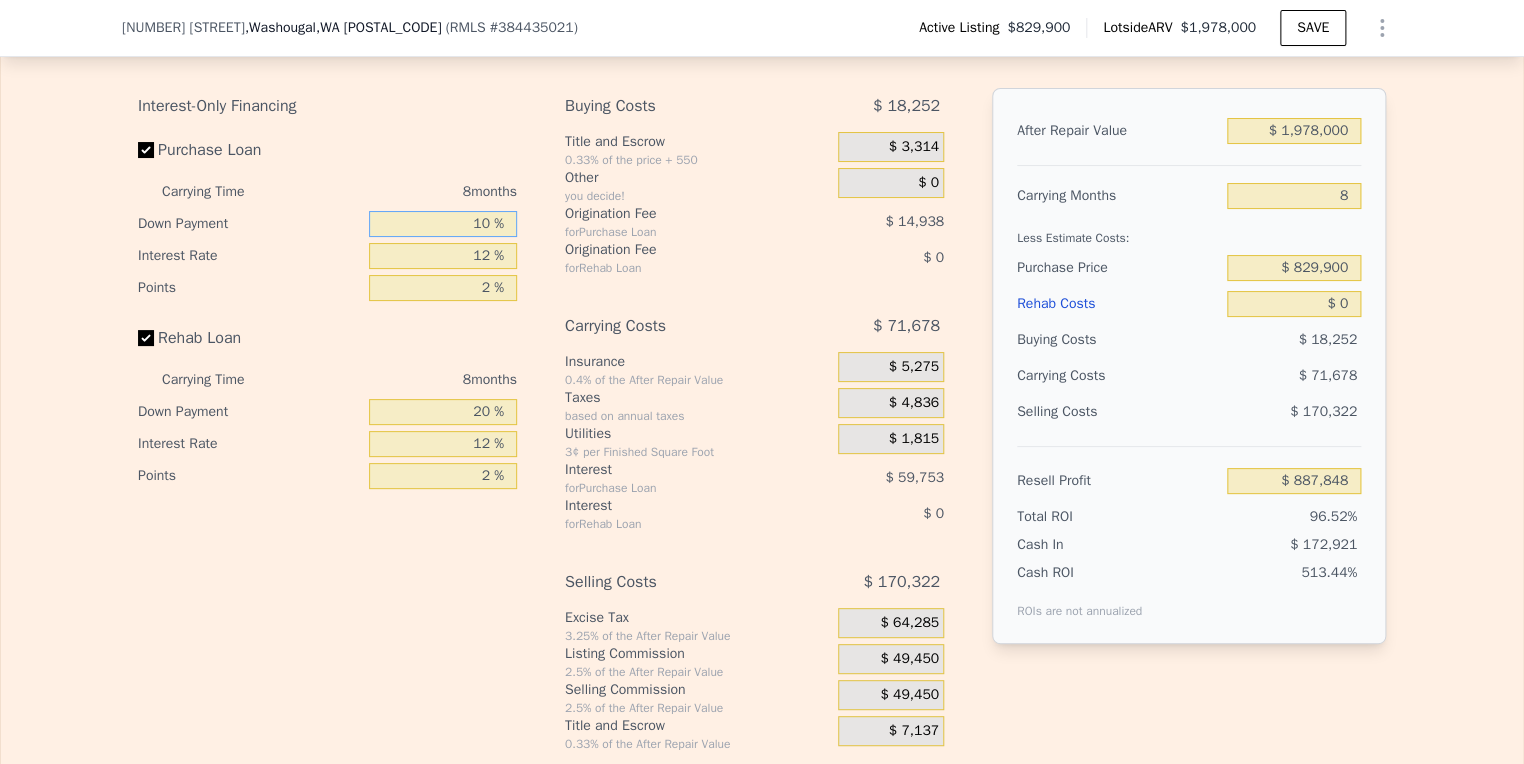 type on "$ 887,848" 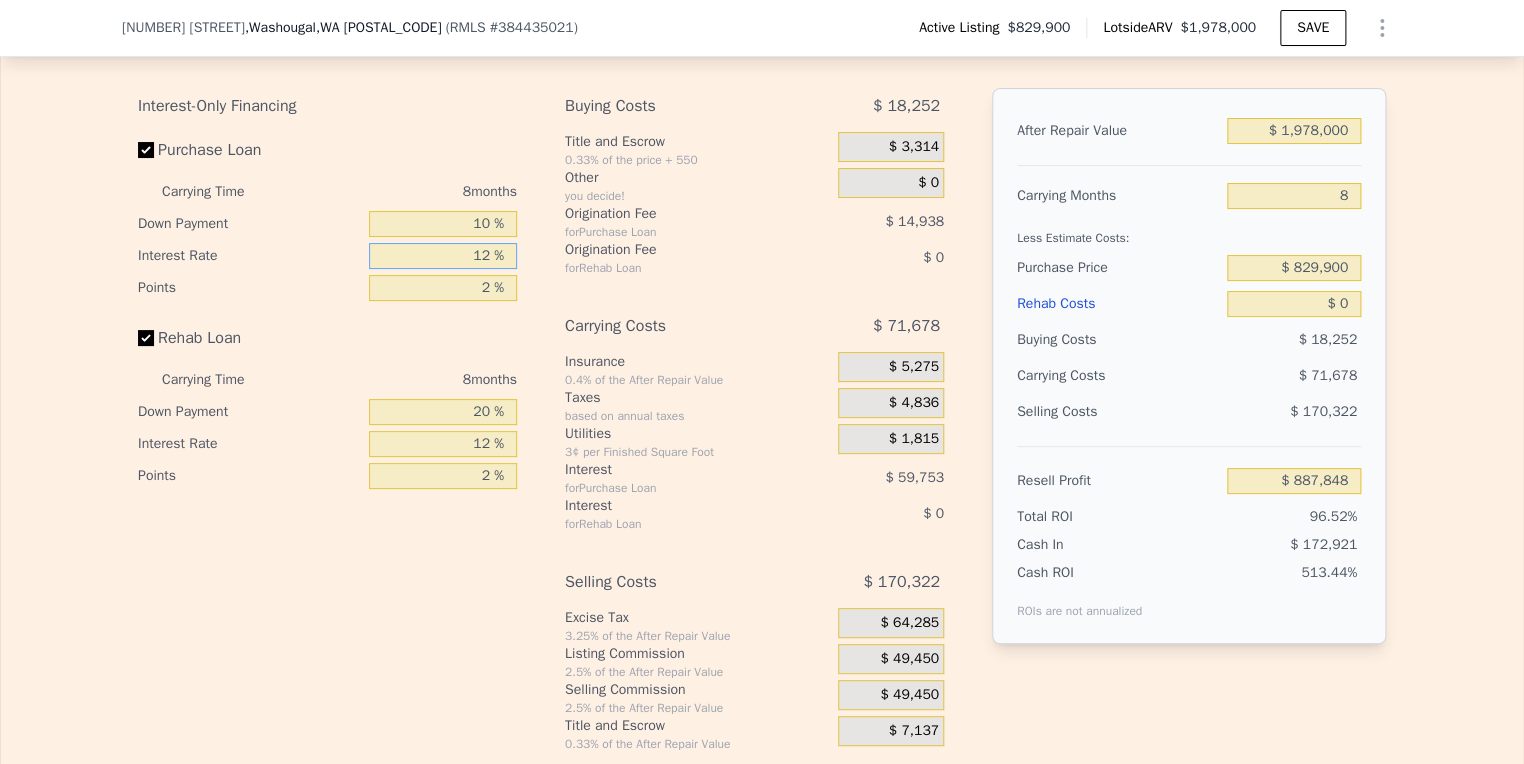 click on "12 %" at bounding box center [443, 256] 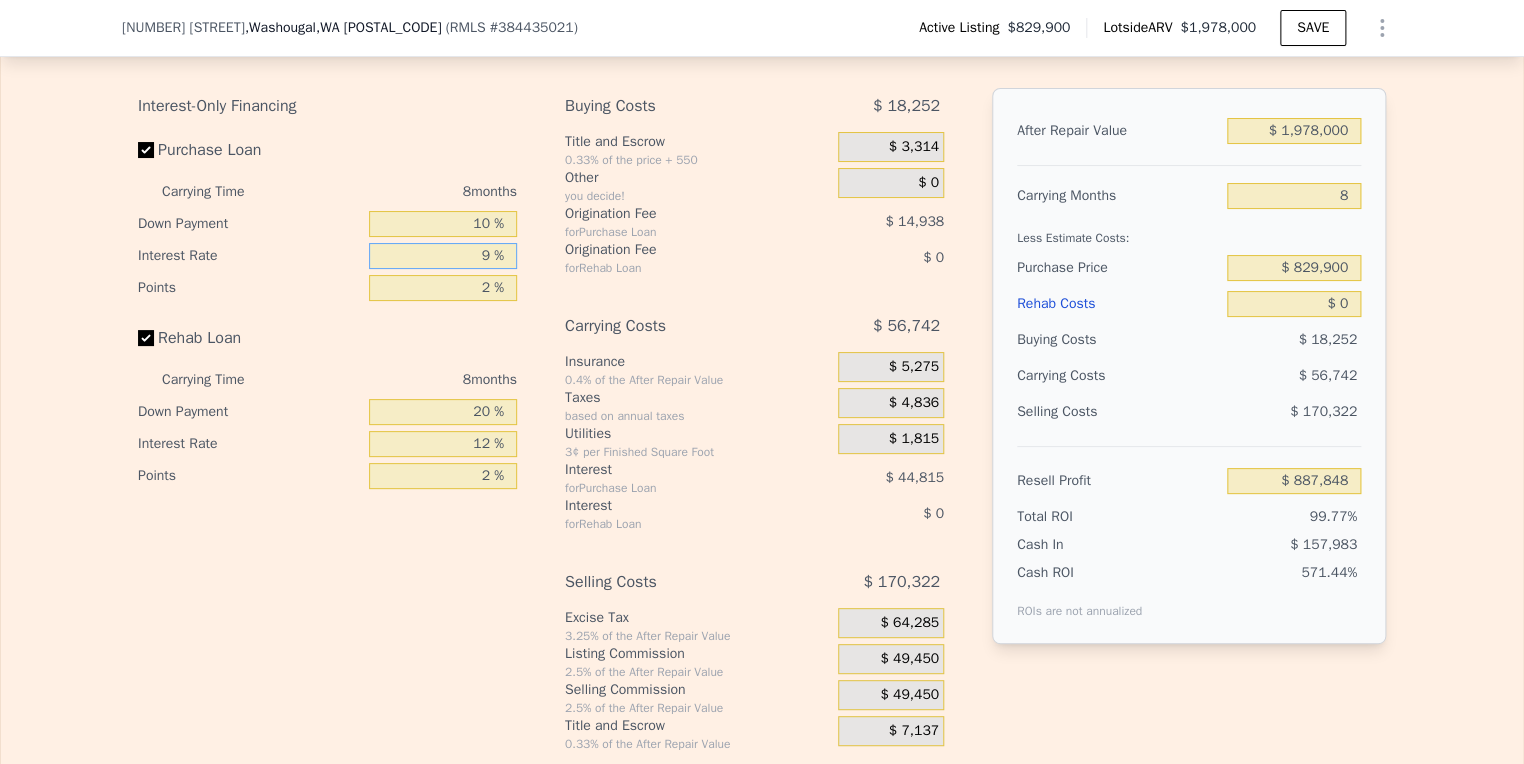 type on "$ 902,784" 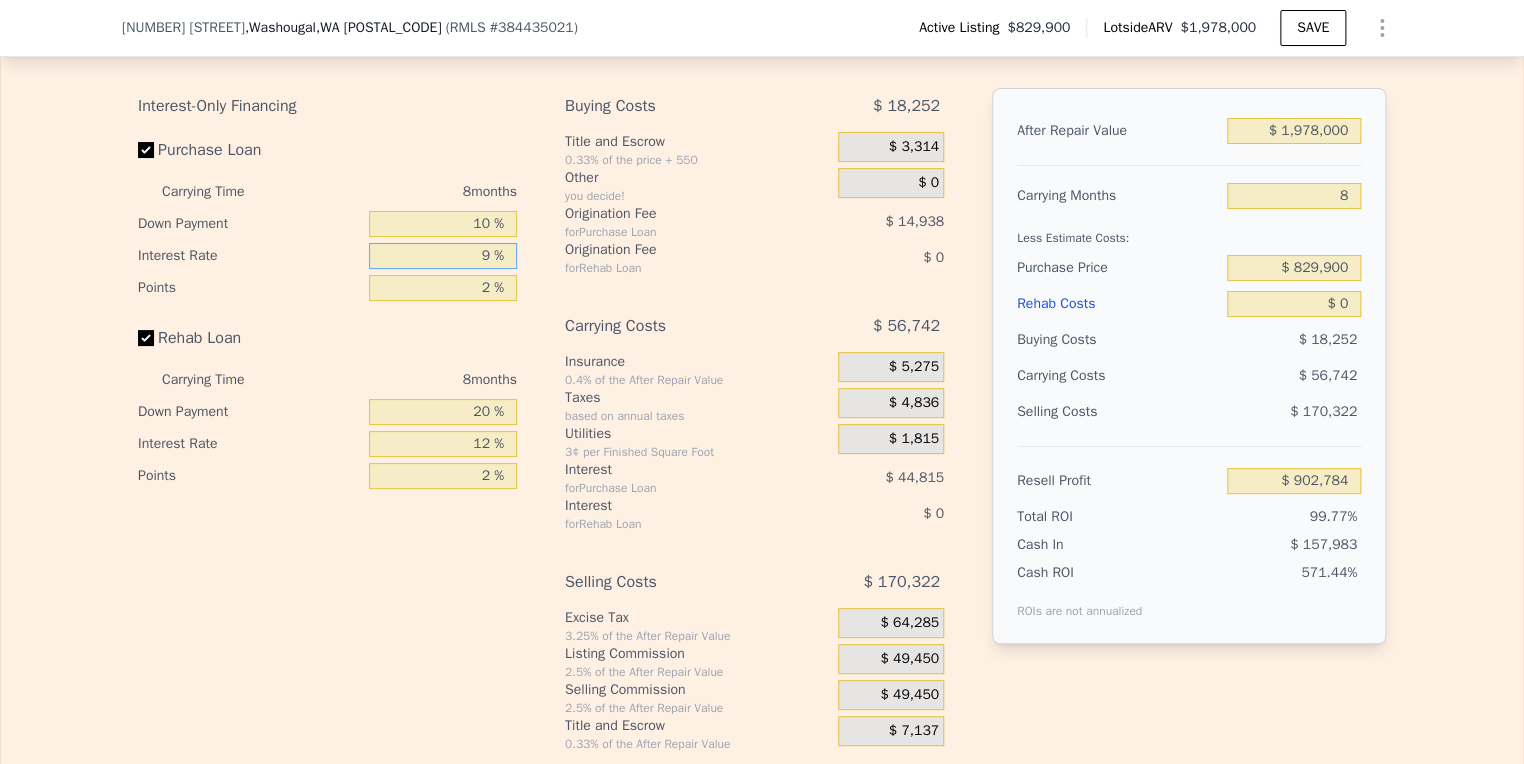 type on "9 %" 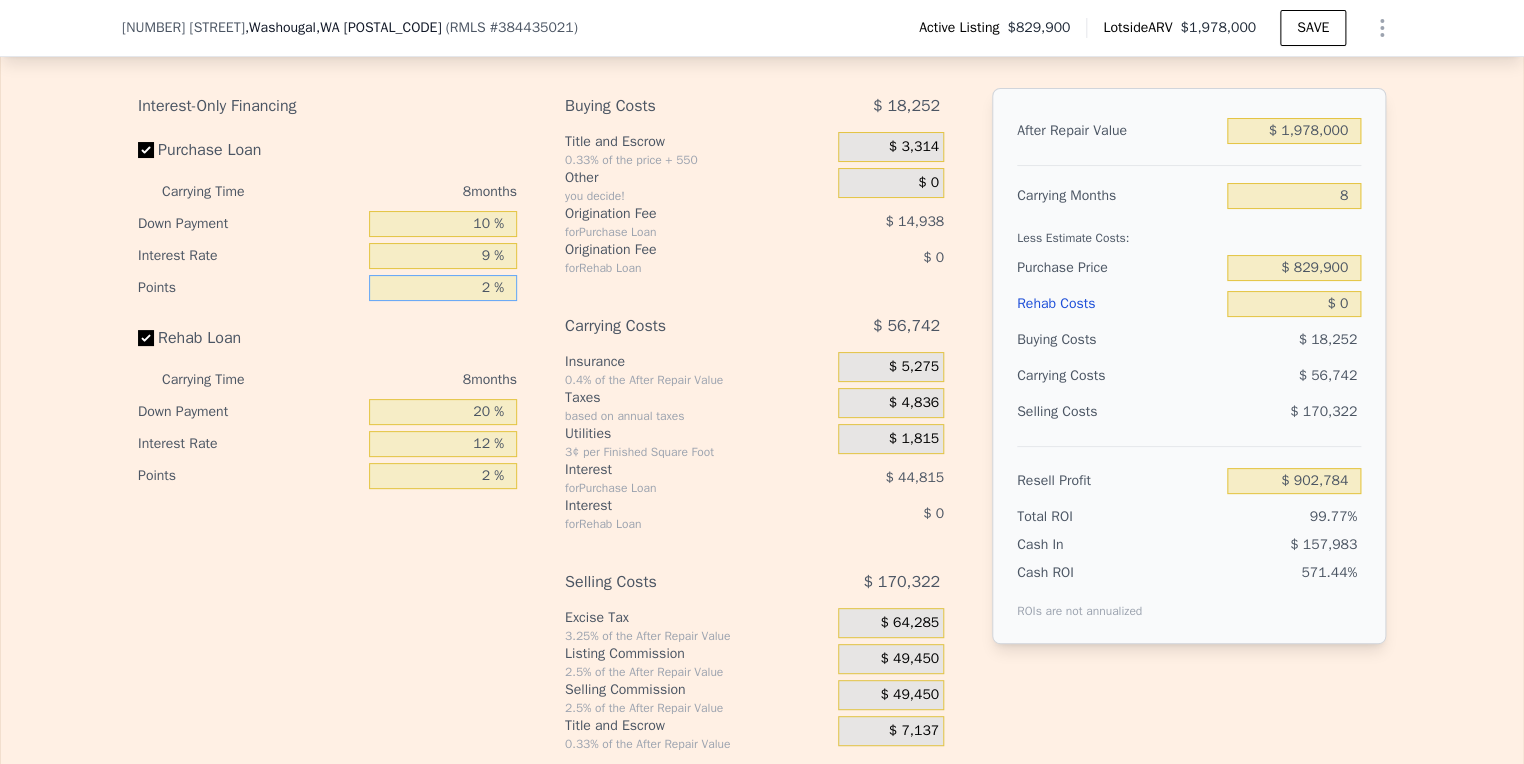 click on "2 %" at bounding box center (443, 288) 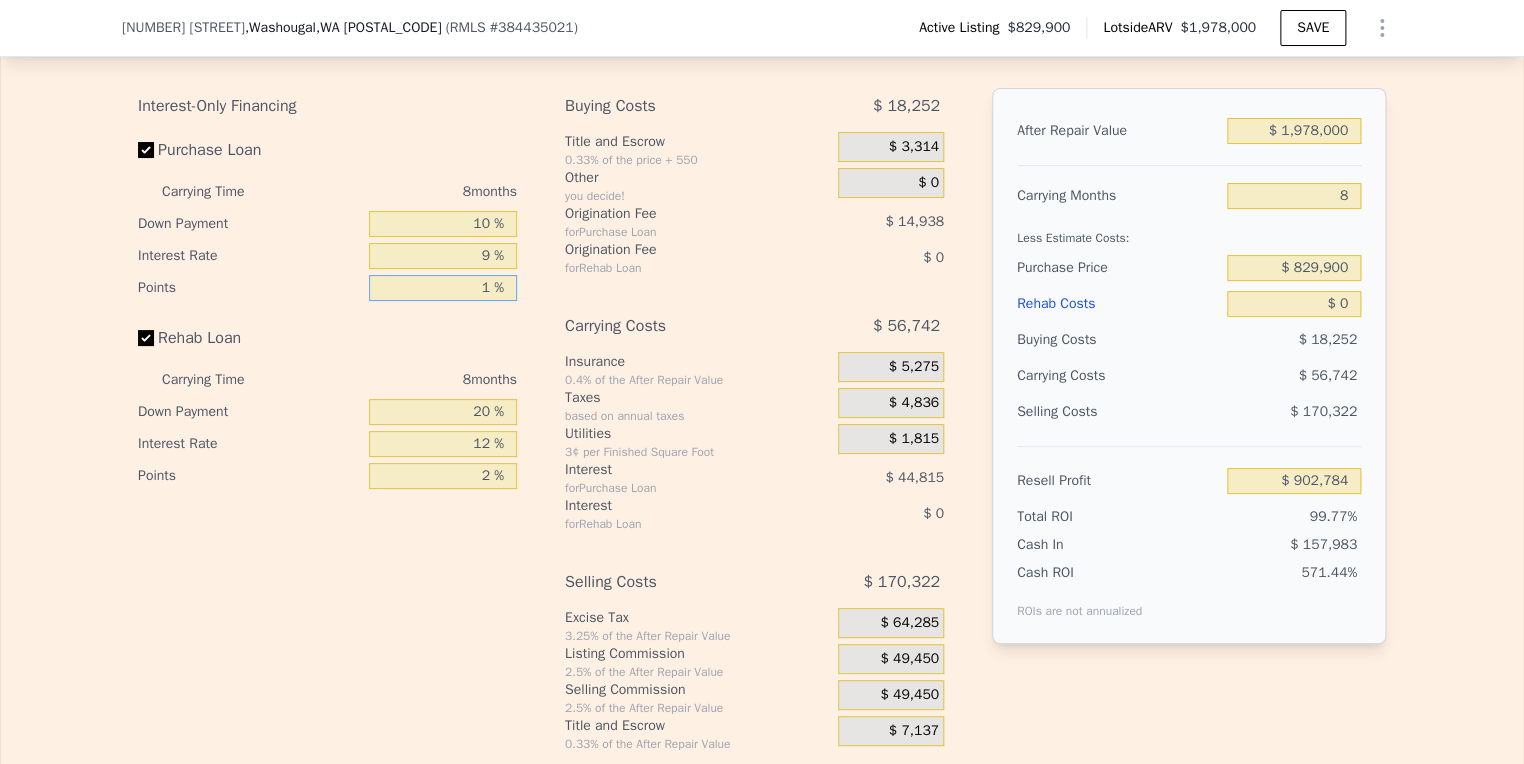 type on "1. %" 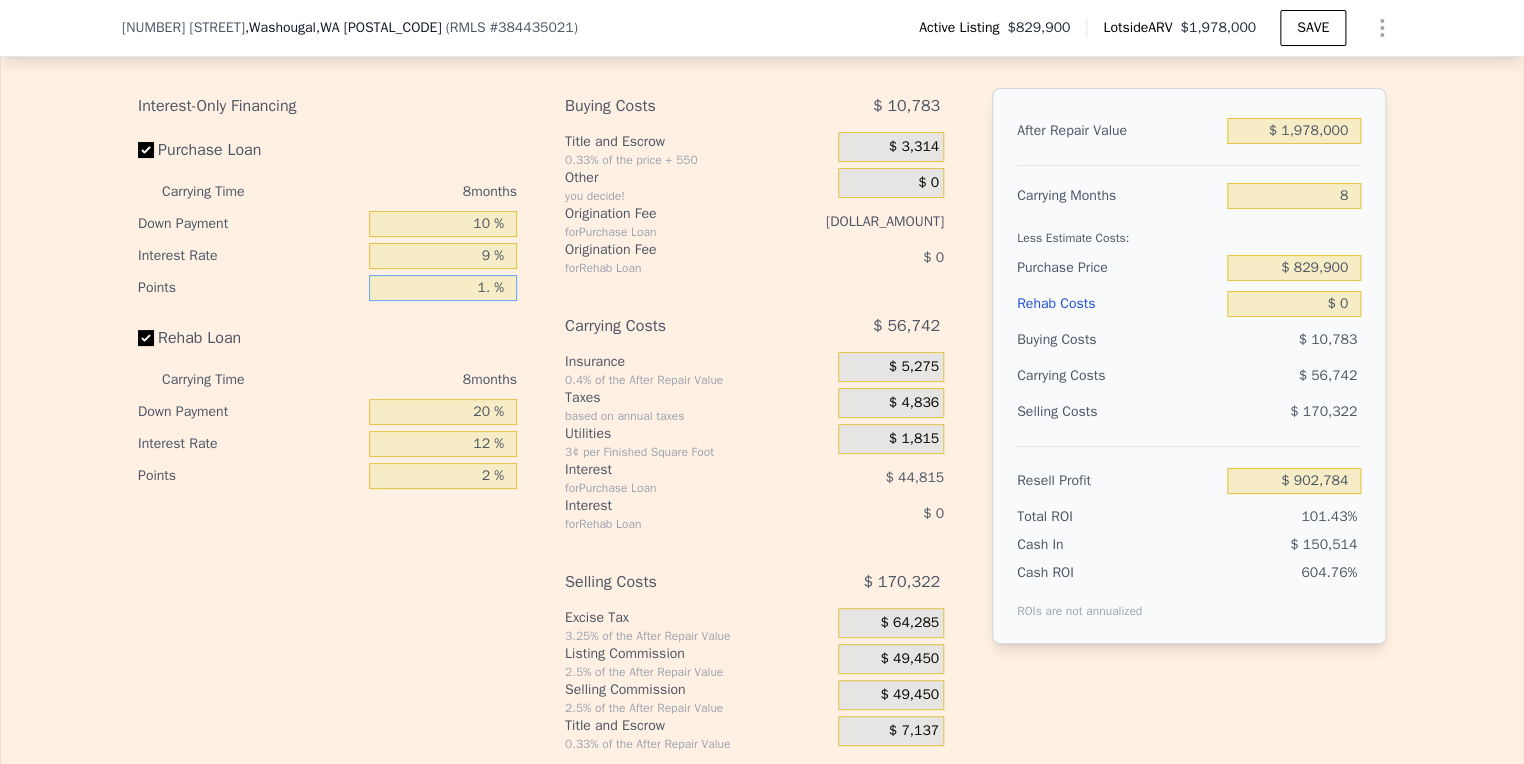 type on "$ 910,253" 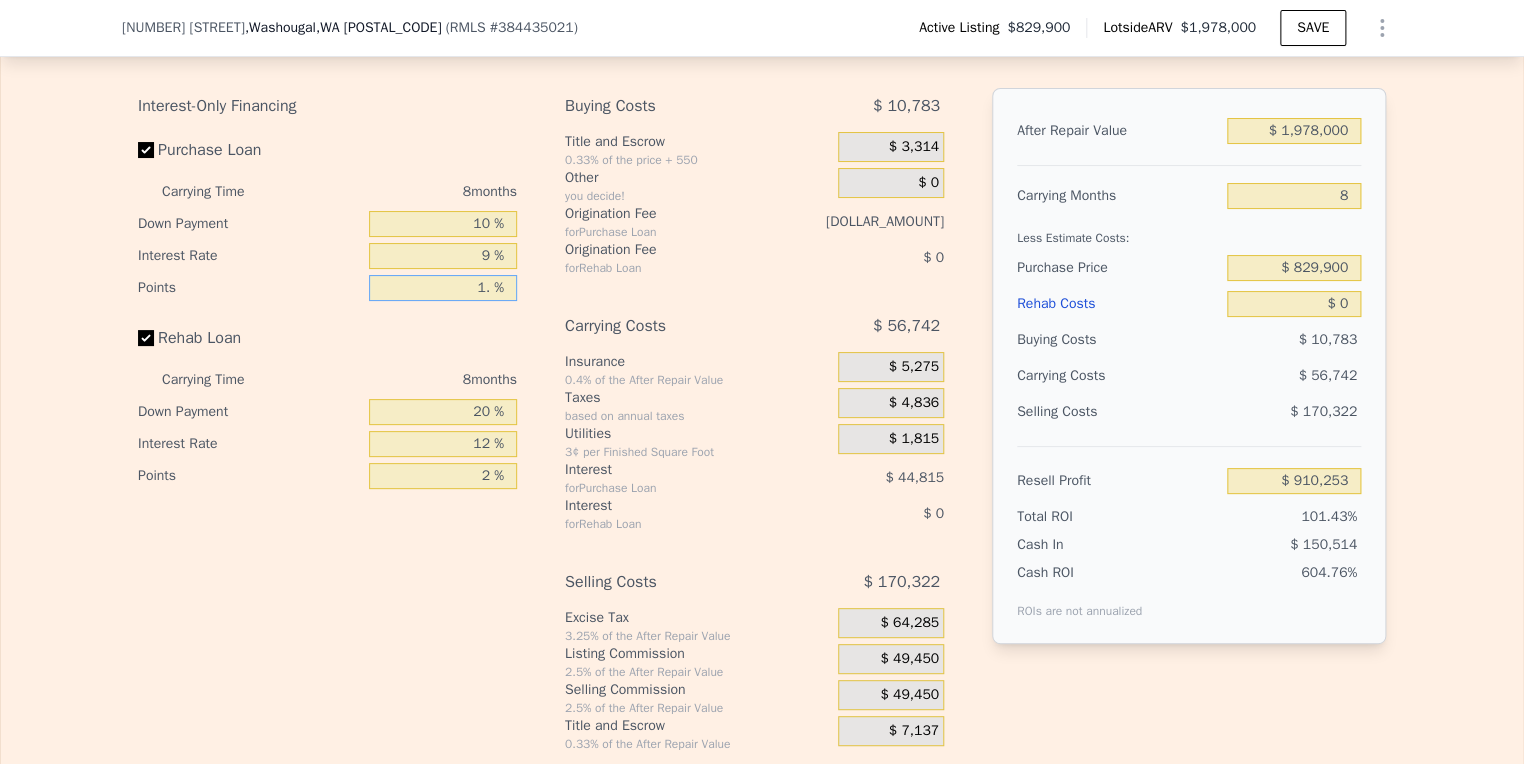 type on "1.5 %" 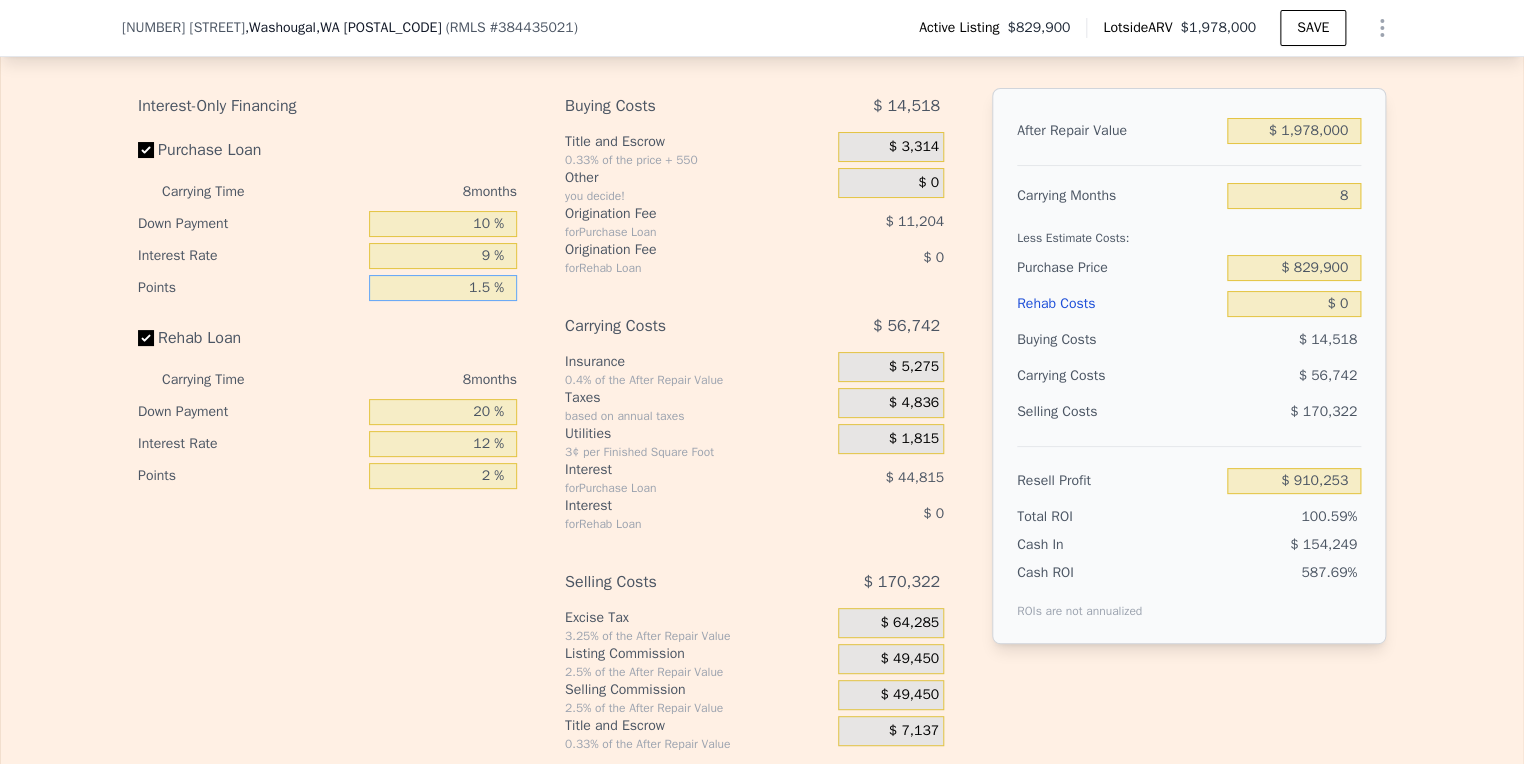 type on "$ 906,518" 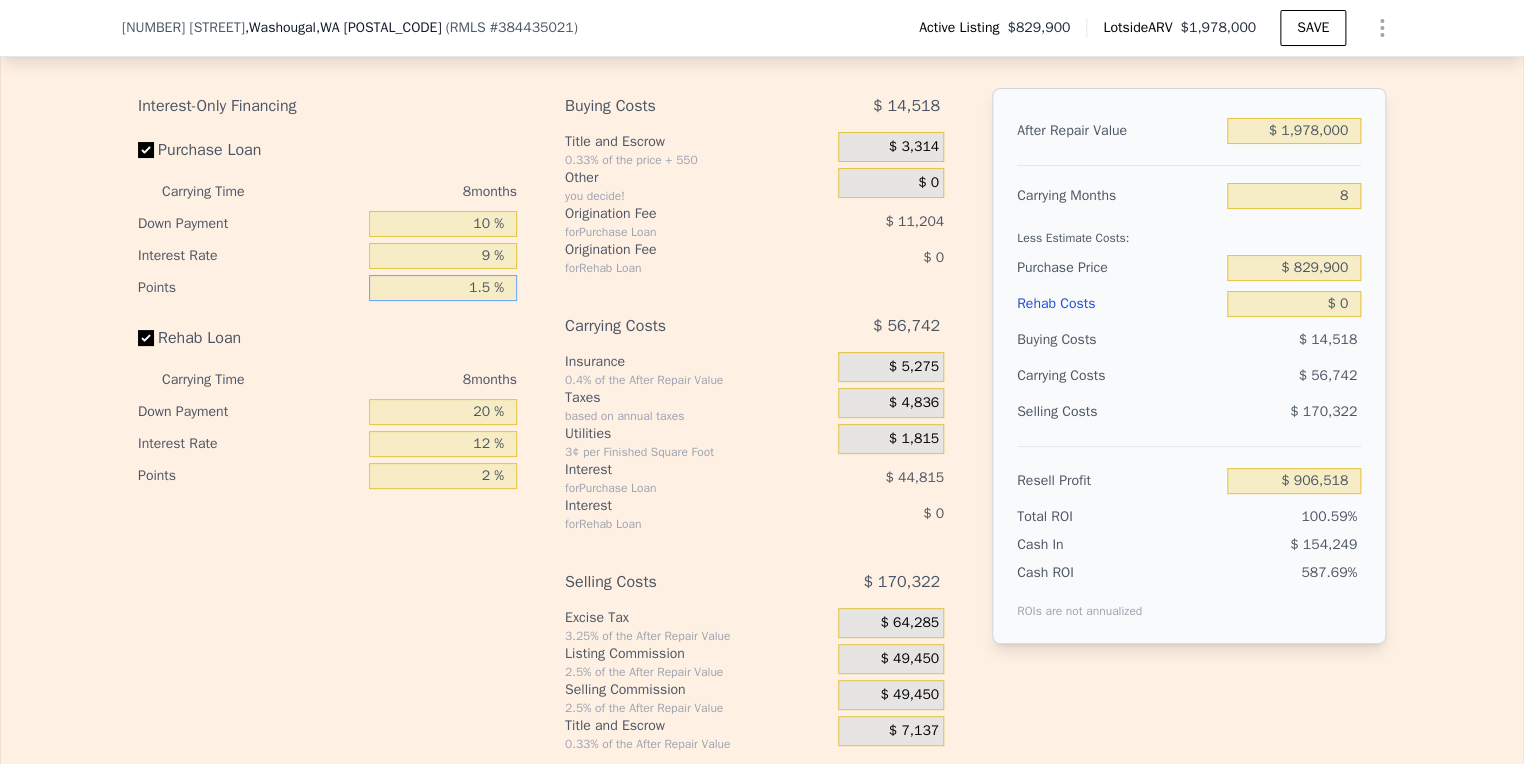 type on "1.5 %" 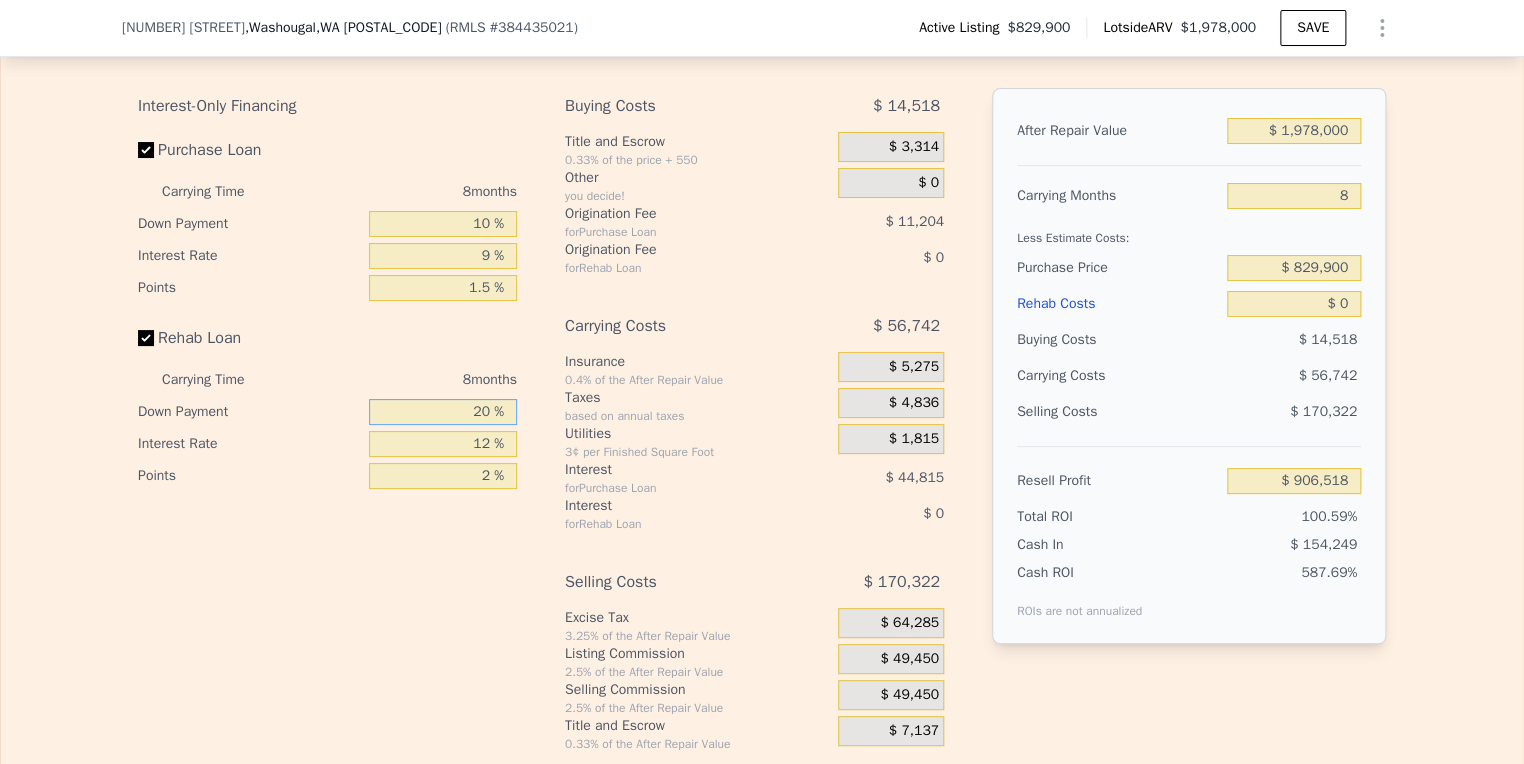 click on "20 %" at bounding box center [443, 412] 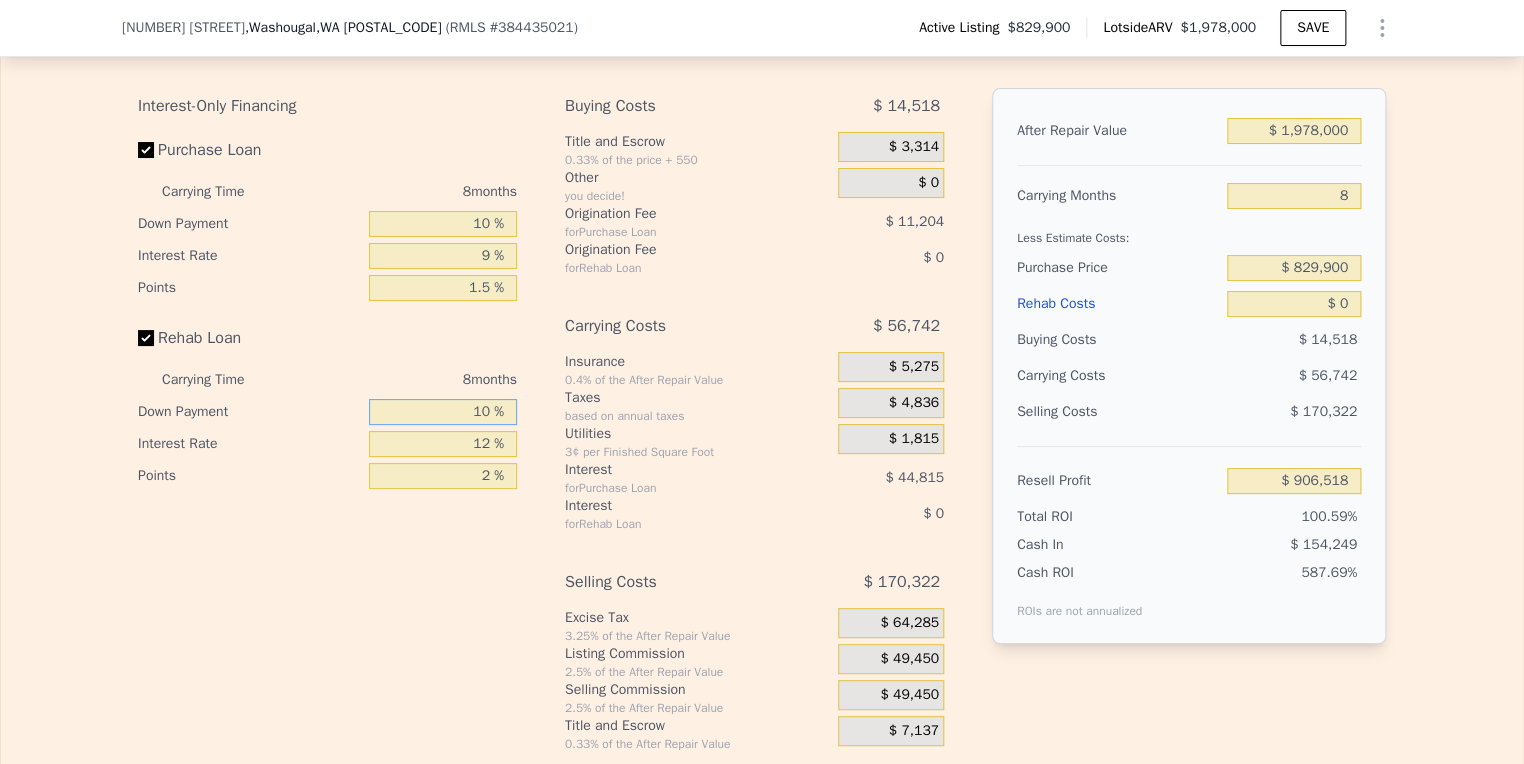 type on "10 %" 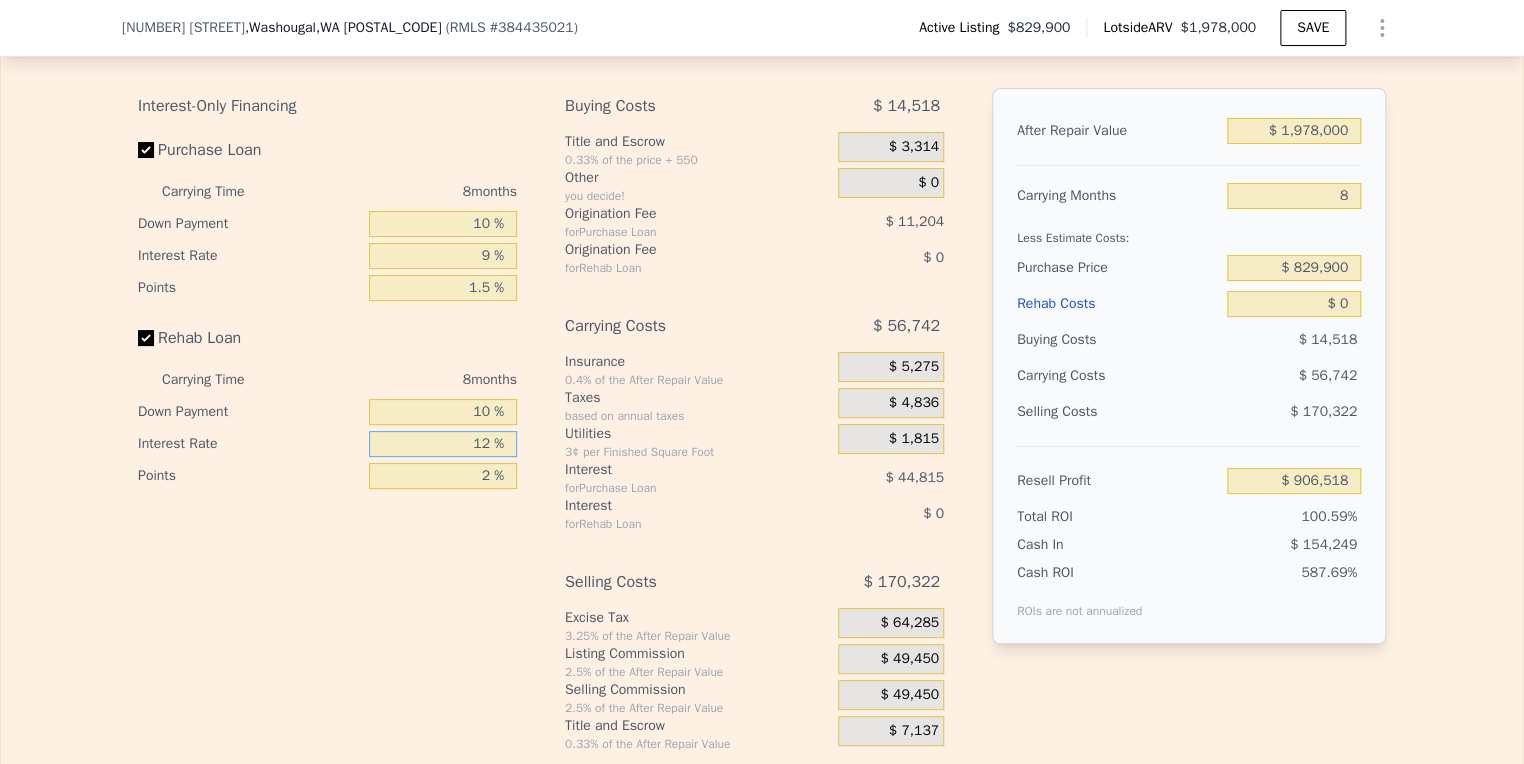click on "12 %" at bounding box center [443, 444] 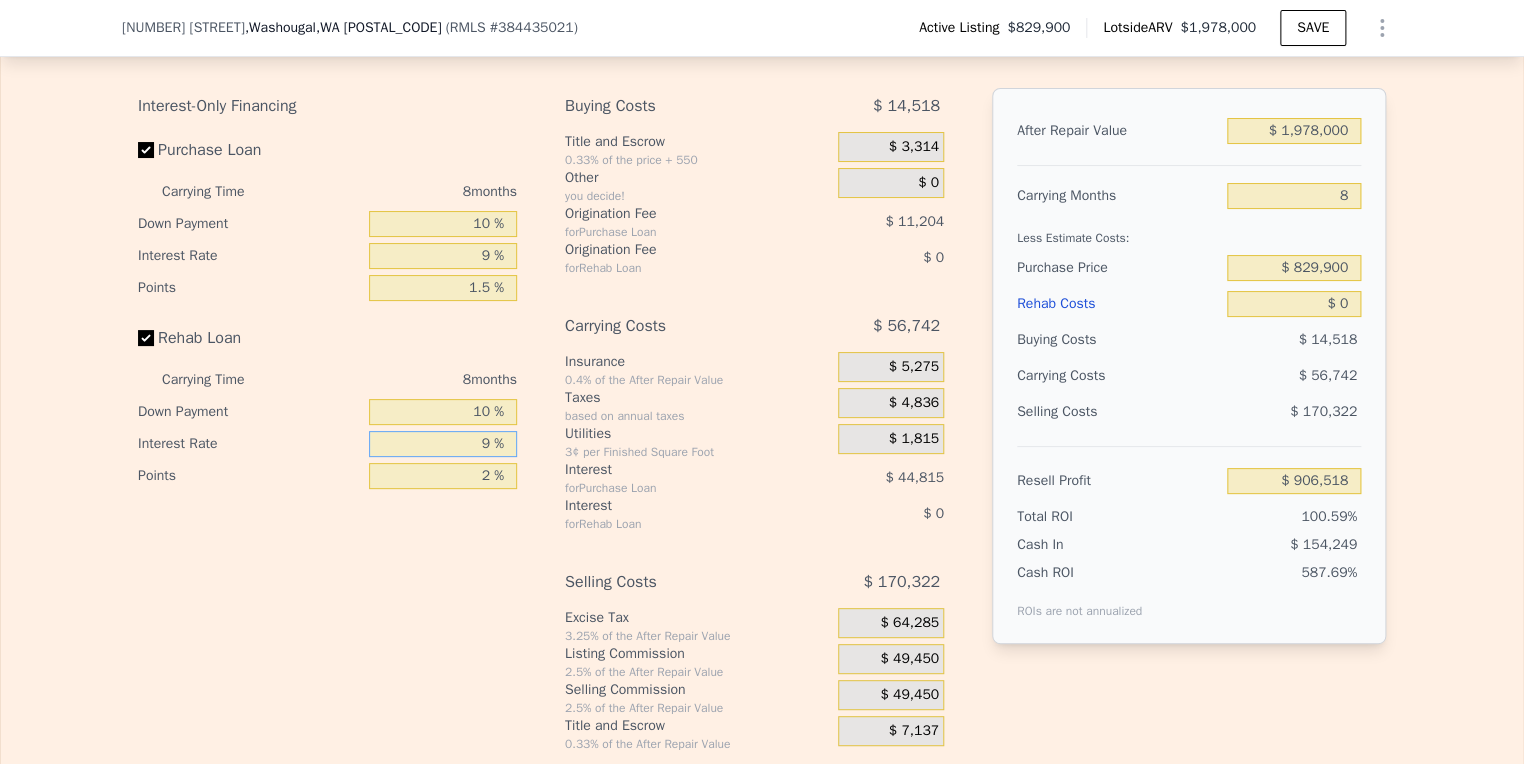 type on "9 %" 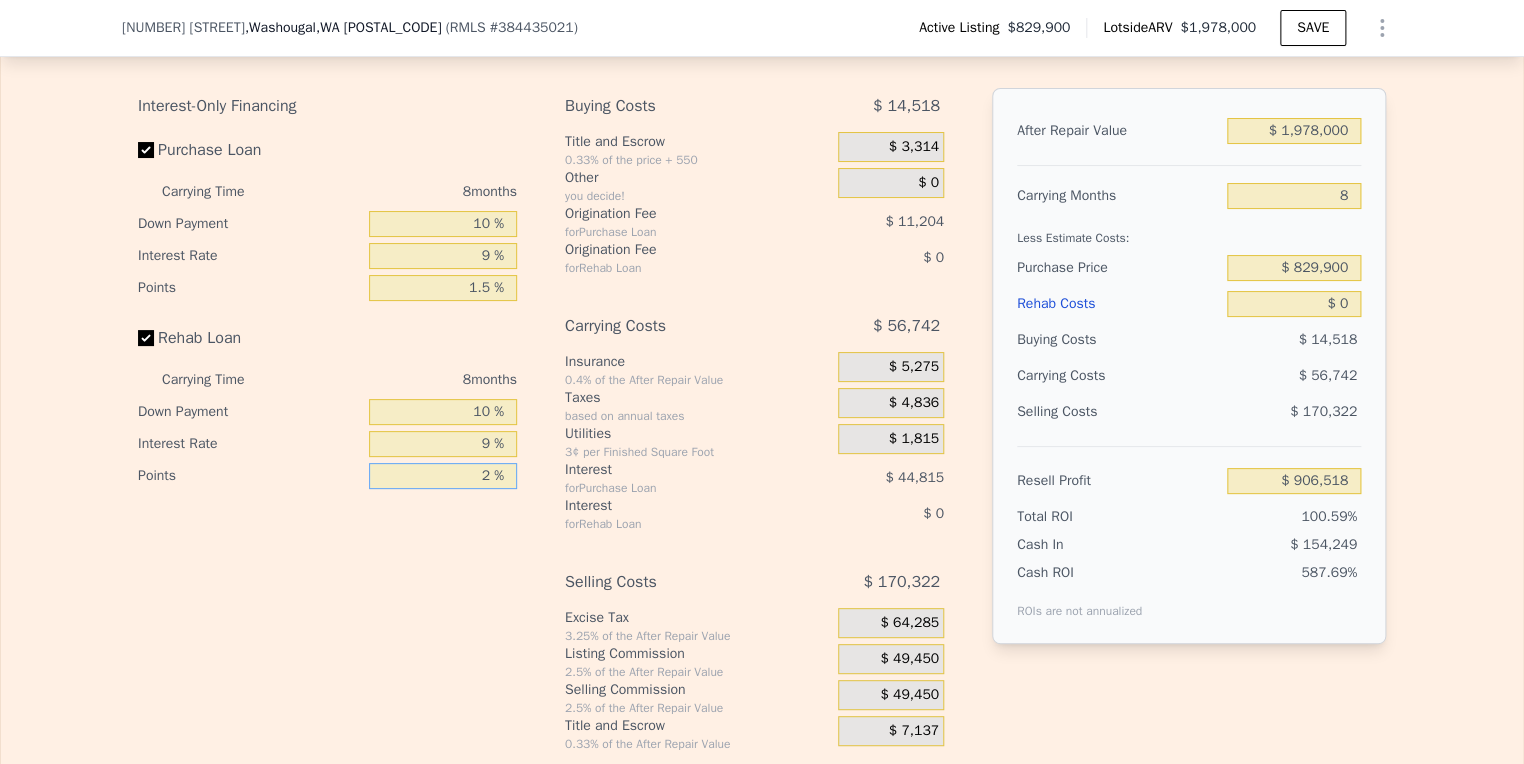 click on "2 %" at bounding box center (443, 476) 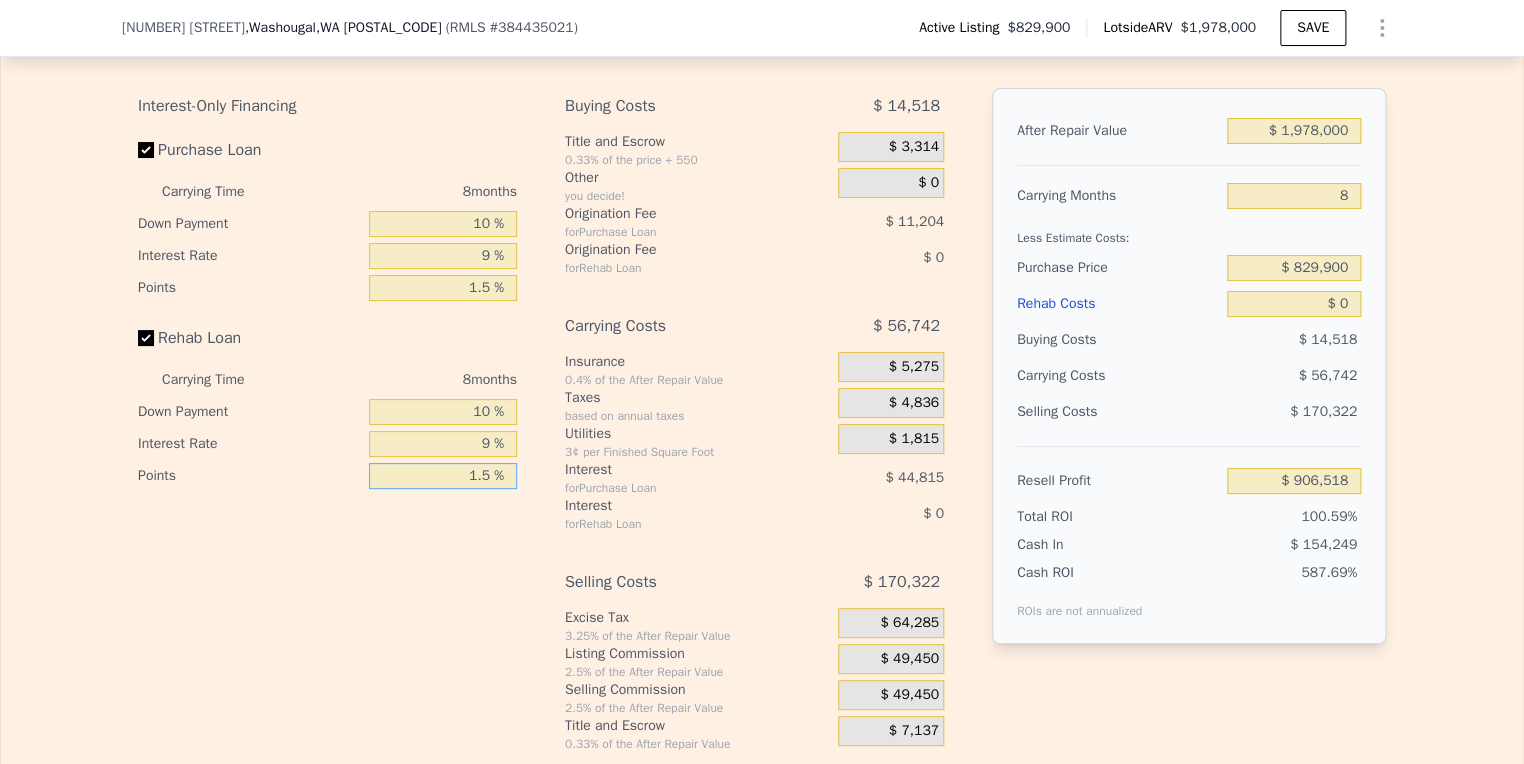 type on "1.5 %" 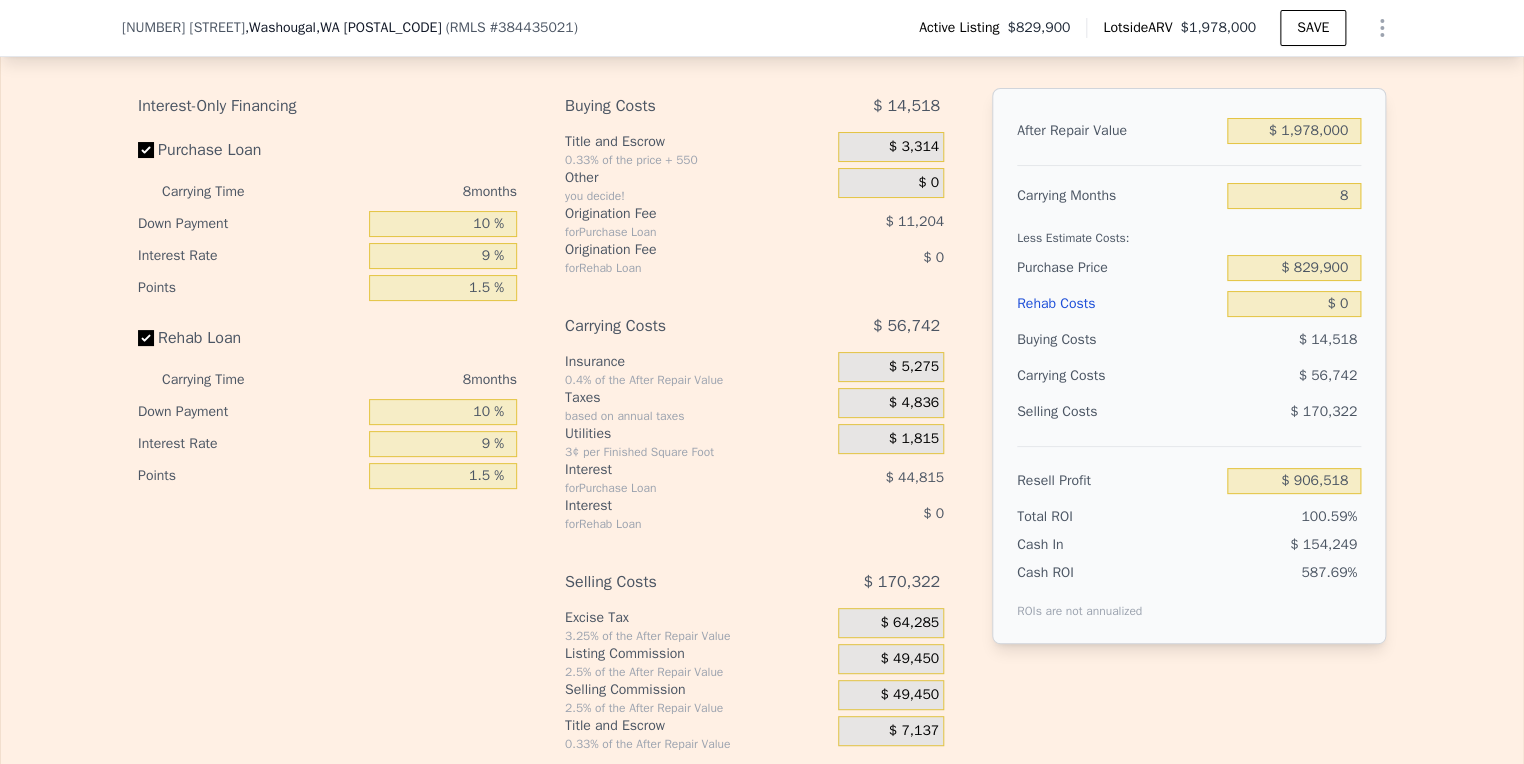 click on "Interest-Only Financing Purchase Loan Carrying Time 8 months Down Payment 10 % Interest Rate 9 % Points 1.5 % Rehab Loan Carrying Time 8 months Down Payment 10 % Interest Rate 9 % Points 1.5 %" at bounding box center [335, 420] 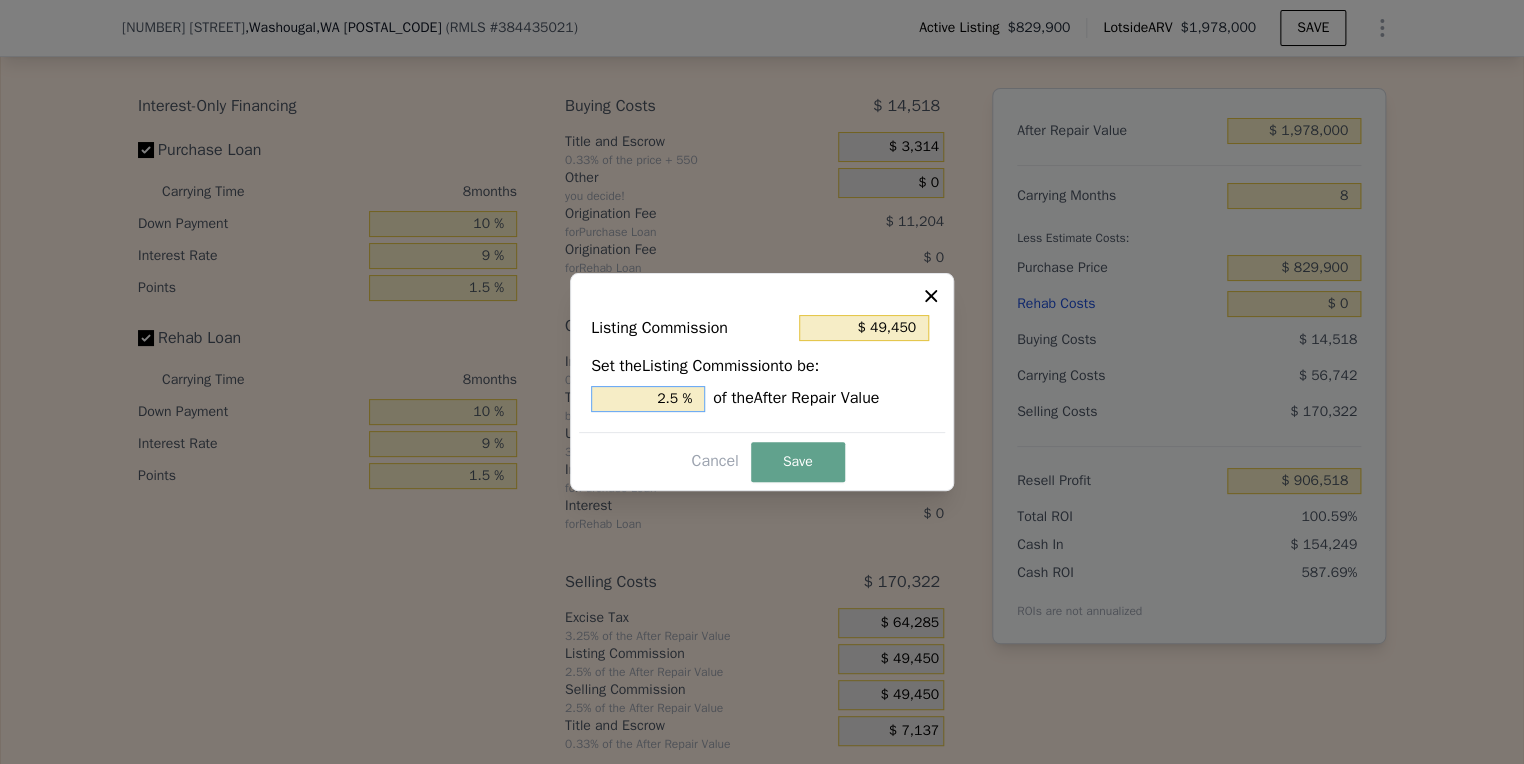 drag, startPoint x: 663, startPoint y: 399, endPoint x: 651, endPoint y: 398, distance: 12.0415945 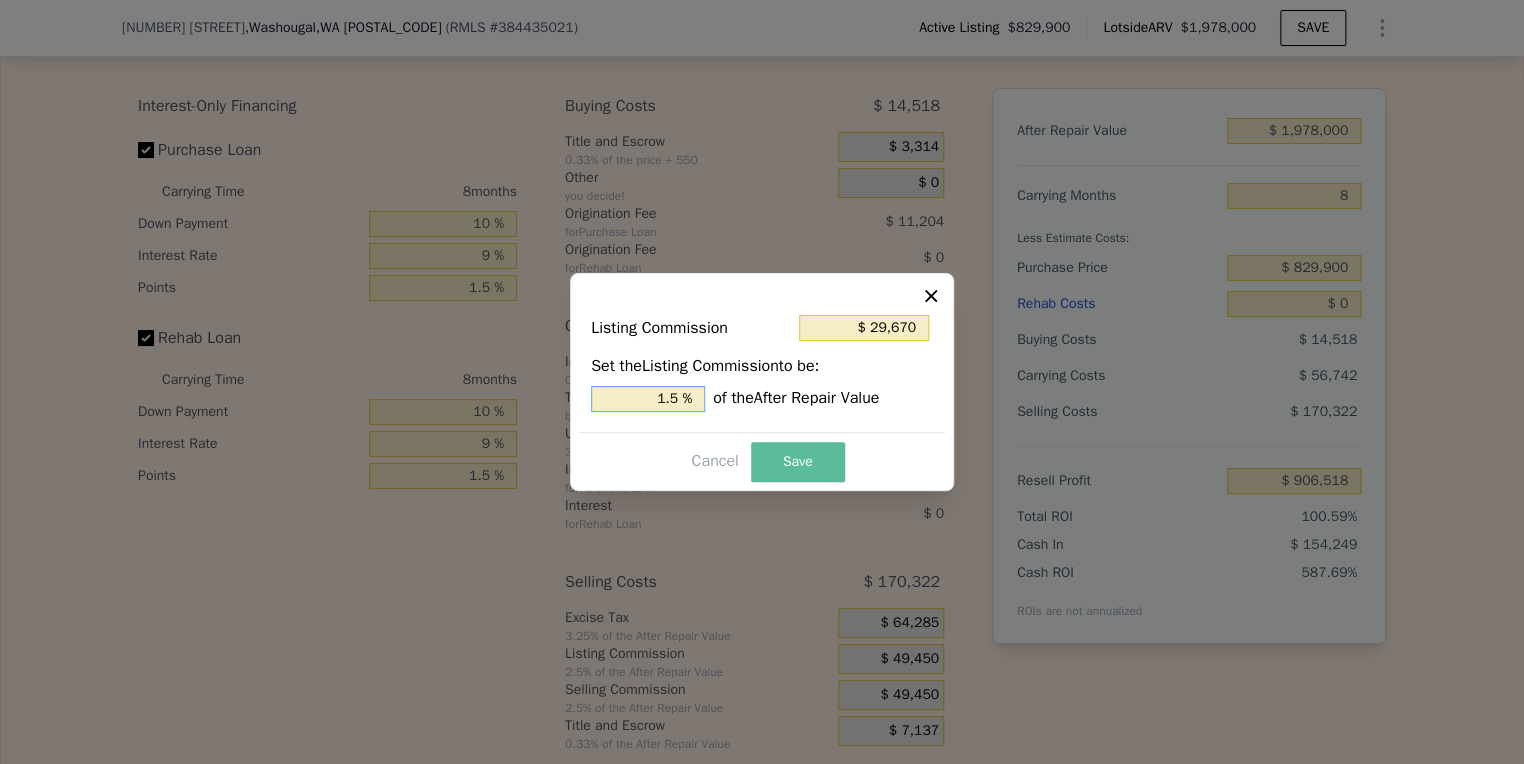 type on "1.5 %" 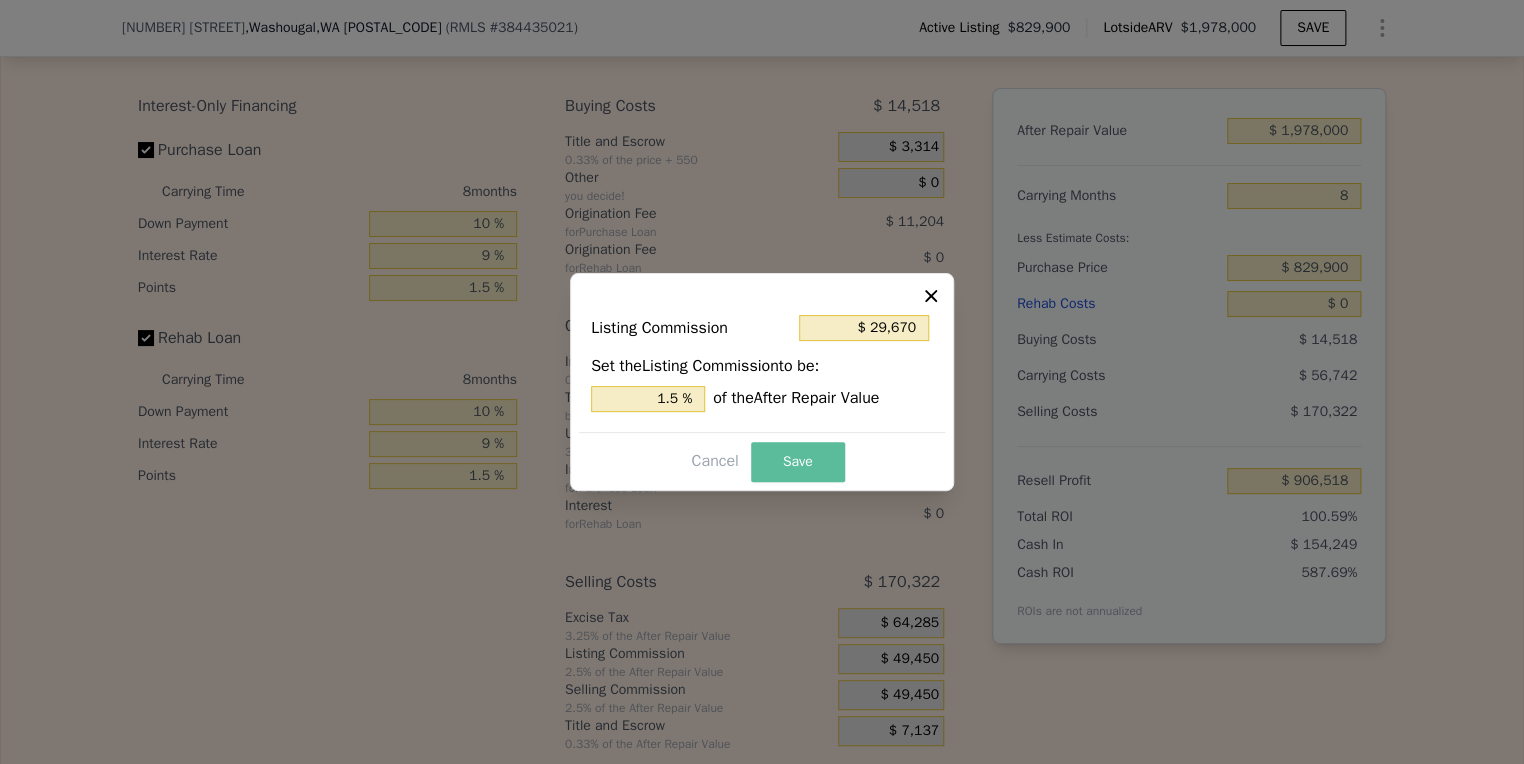 click on "Save" at bounding box center [798, 462] 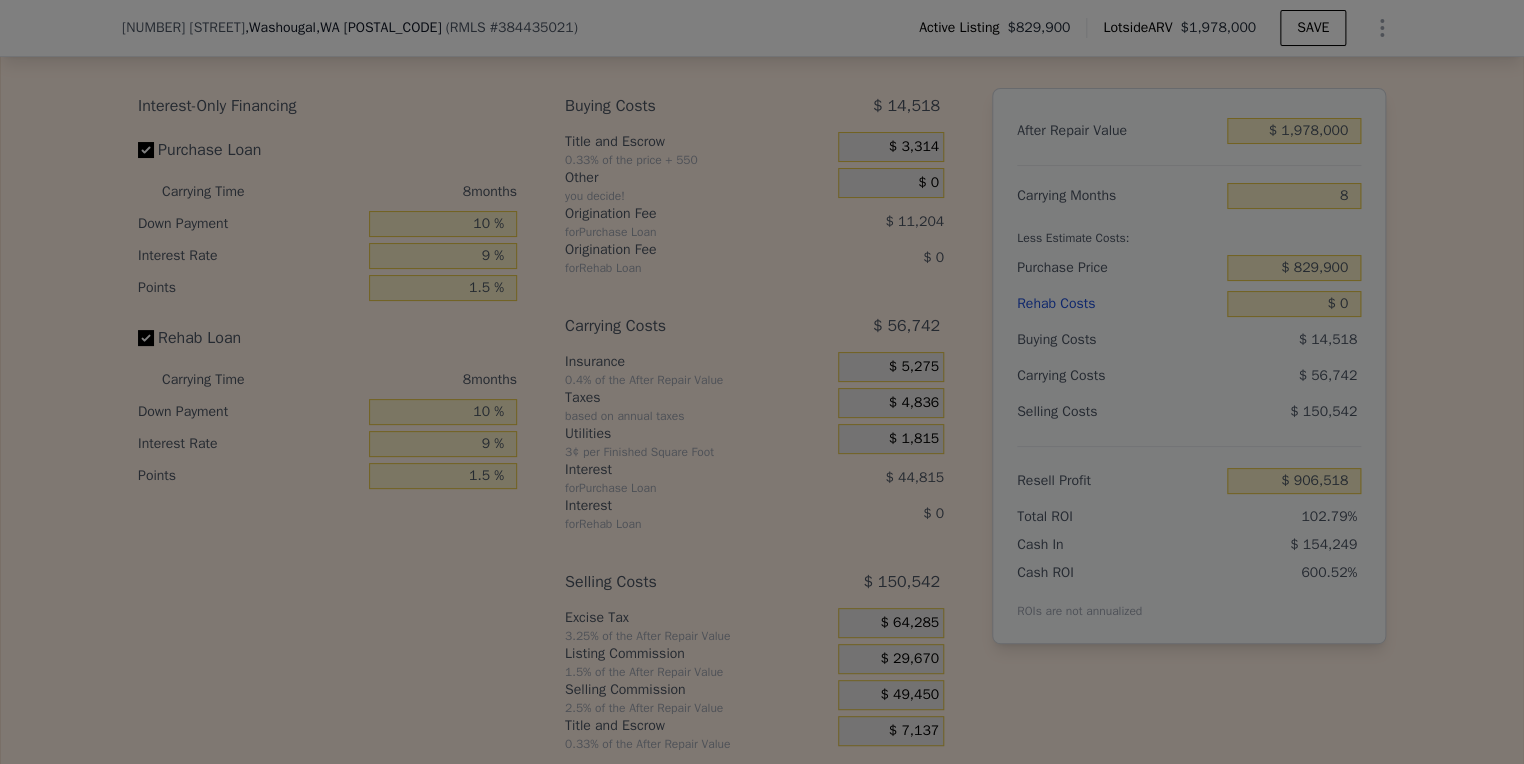 type on "$ 926,298" 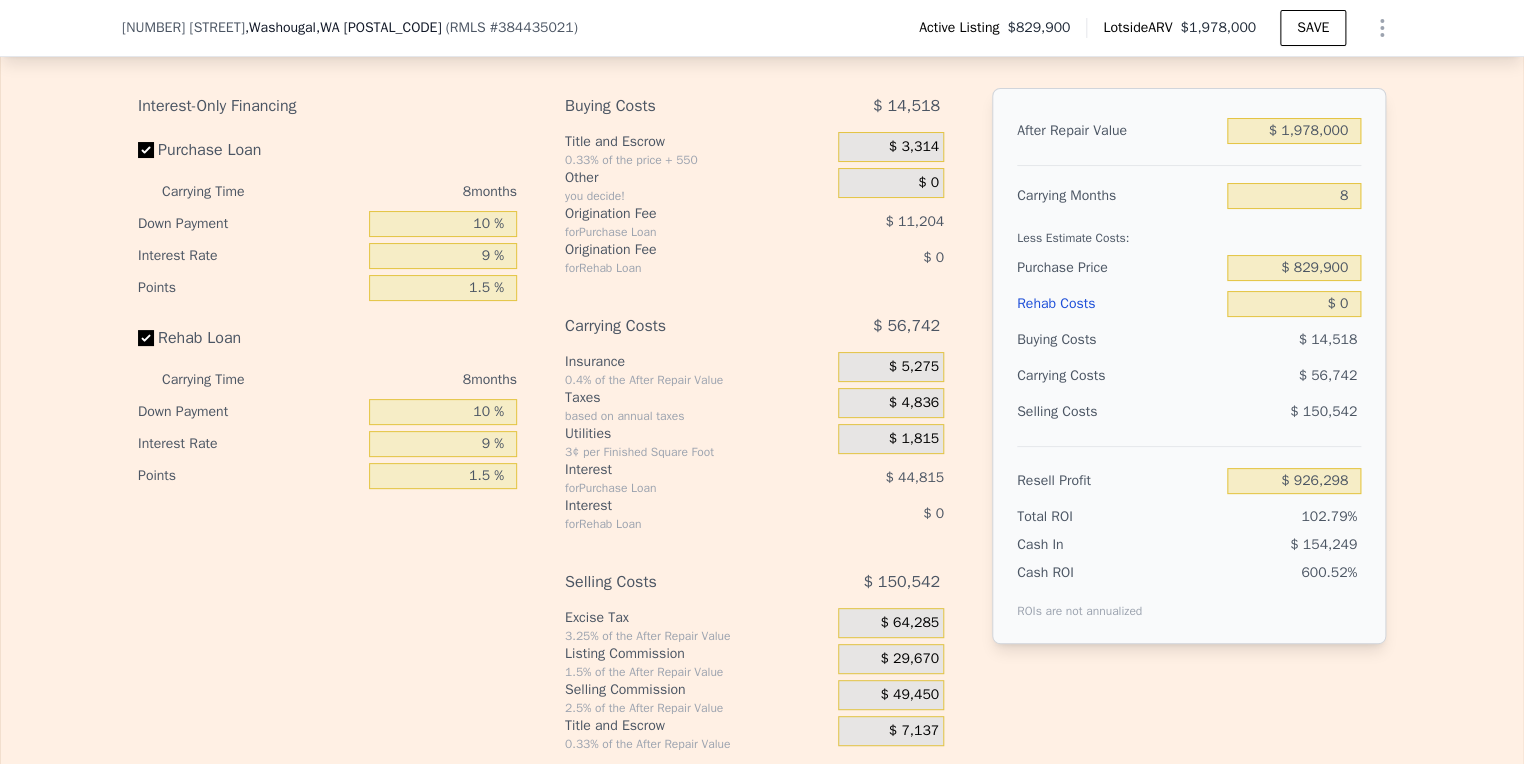 scroll, scrollTop: 3548, scrollLeft: 0, axis: vertical 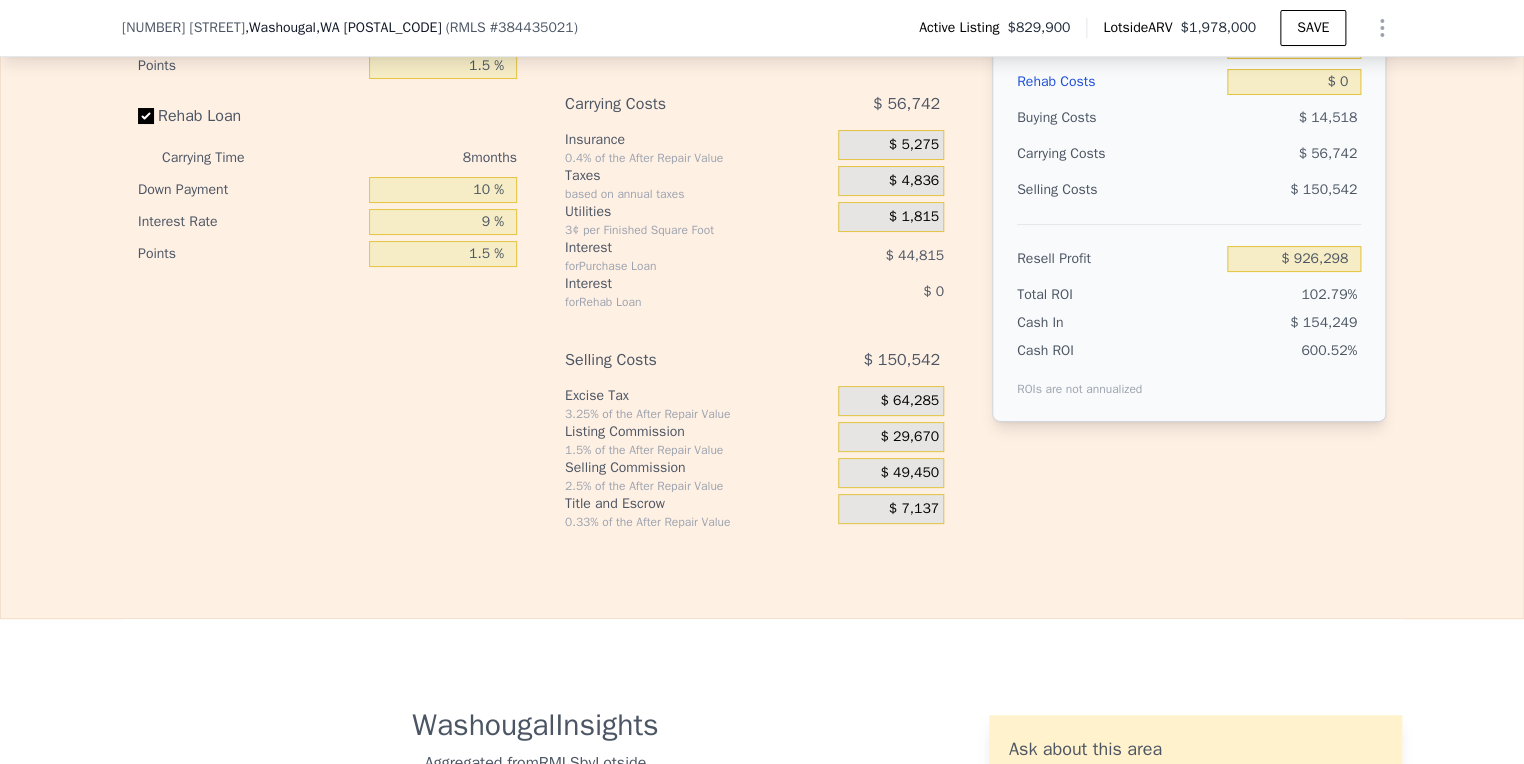 click on "$ 29,670" at bounding box center [909, 437] 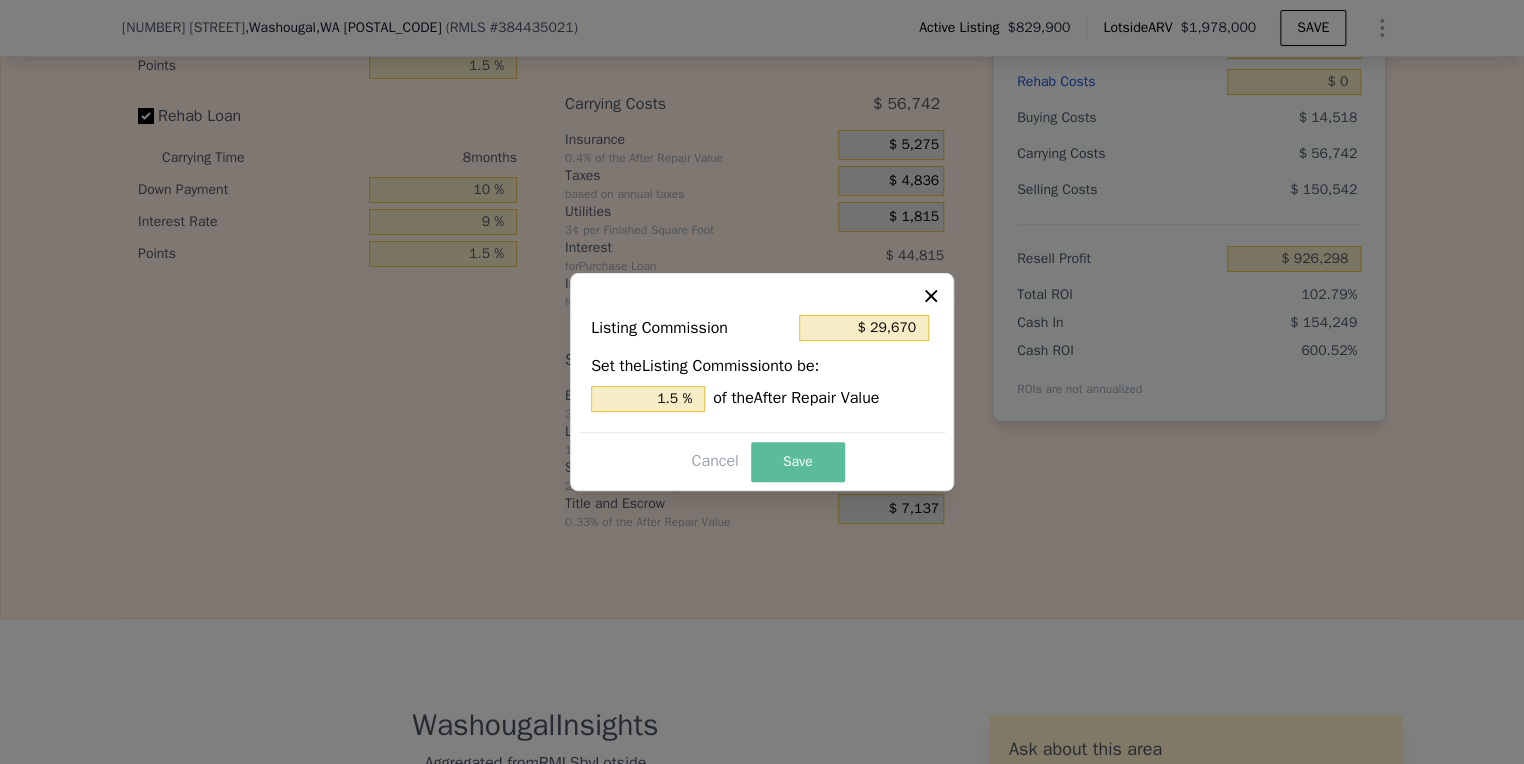 click on "Save" at bounding box center (798, 462) 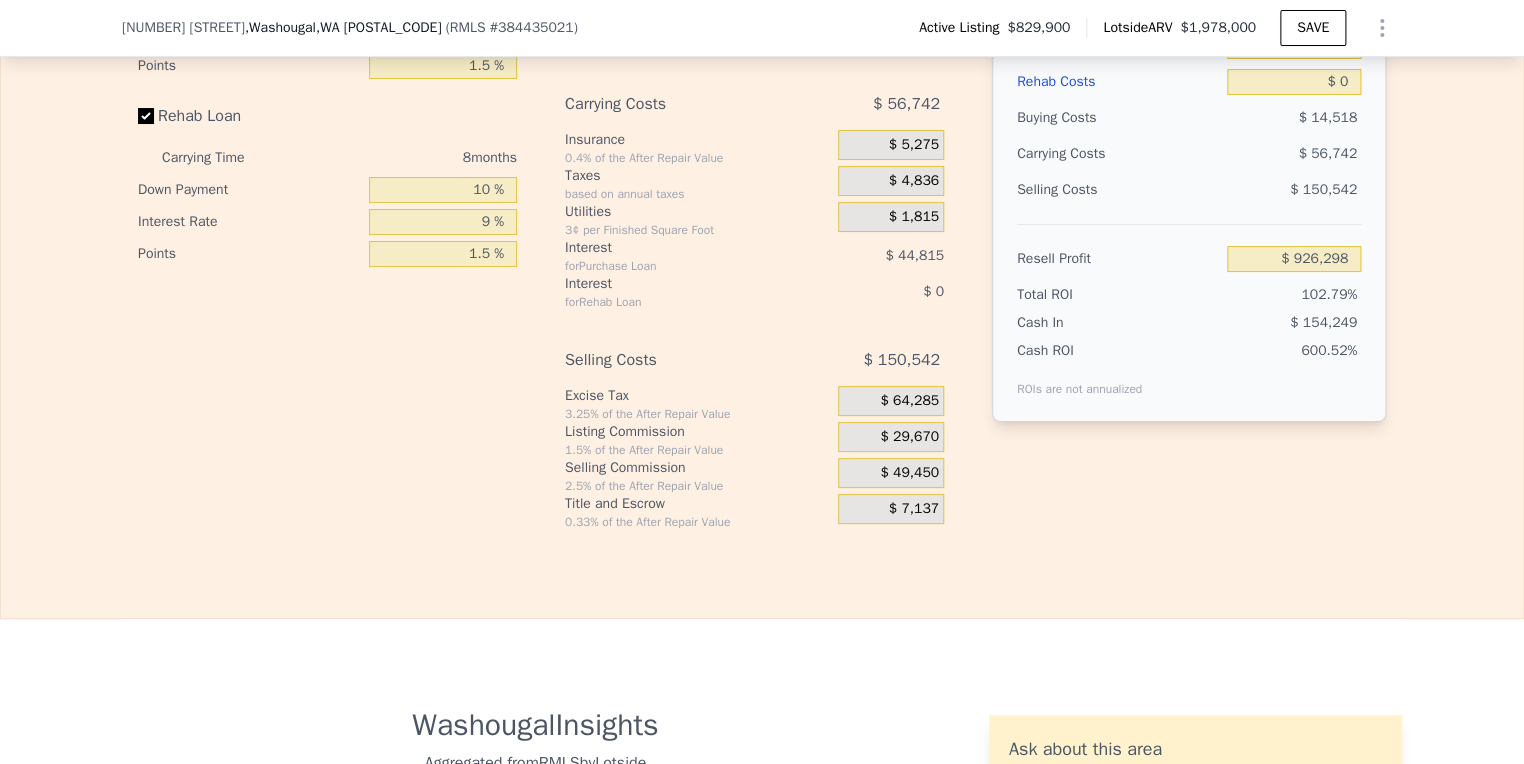 click on "$ 29,670" at bounding box center (909, 437) 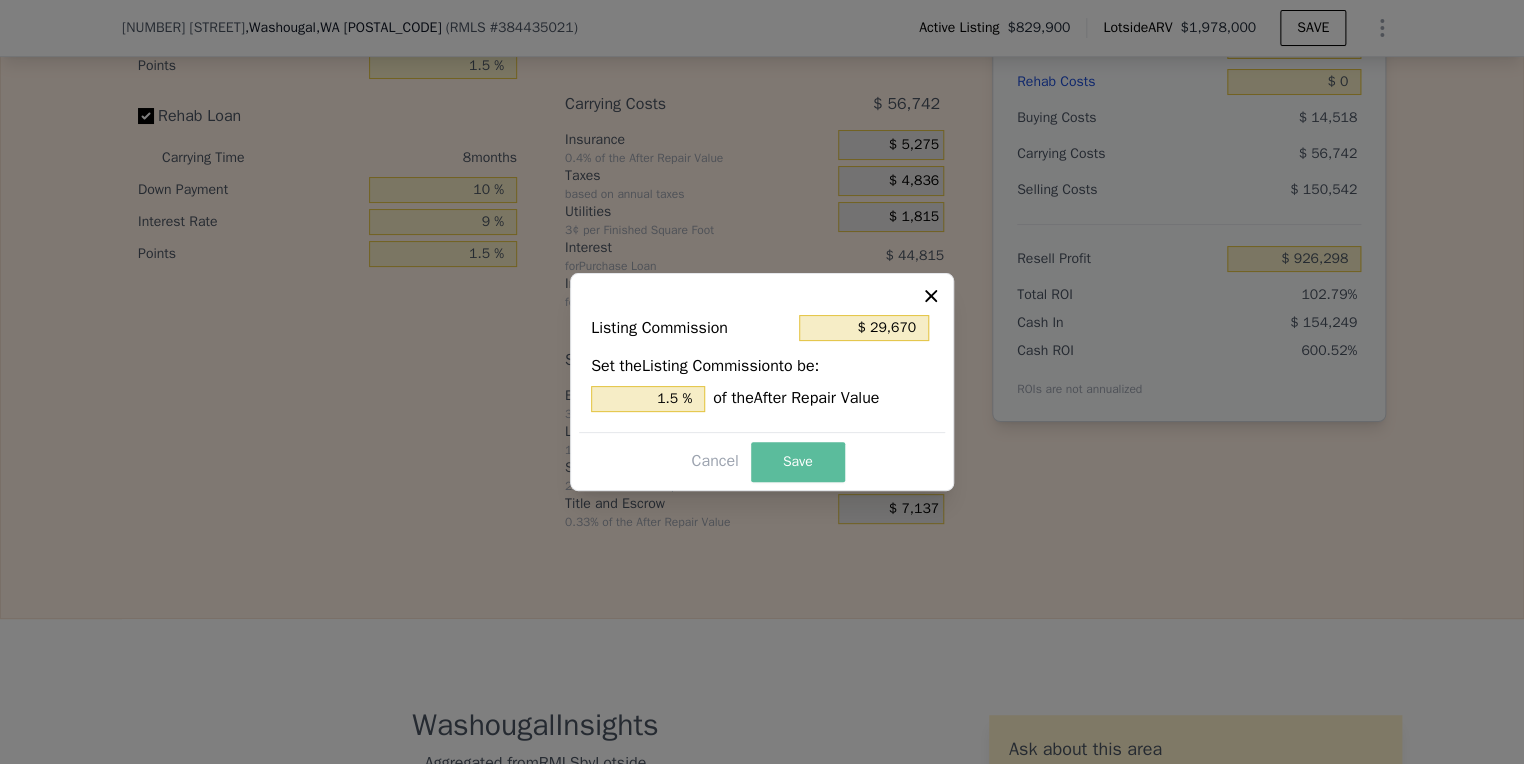 click on "Save" at bounding box center [798, 462] 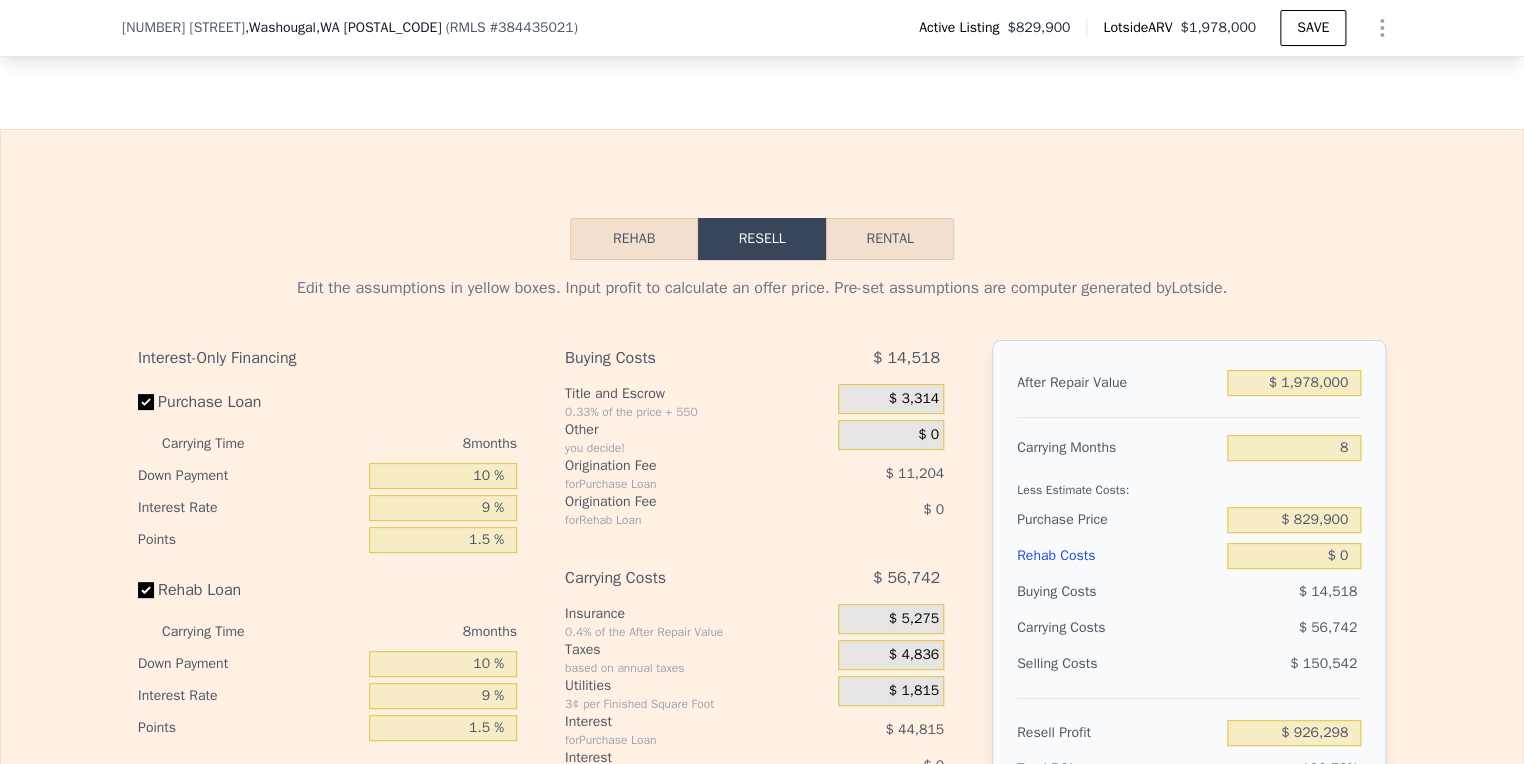 scroll, scrollTop: 3104, scrollLeft: 0, axis: vertical 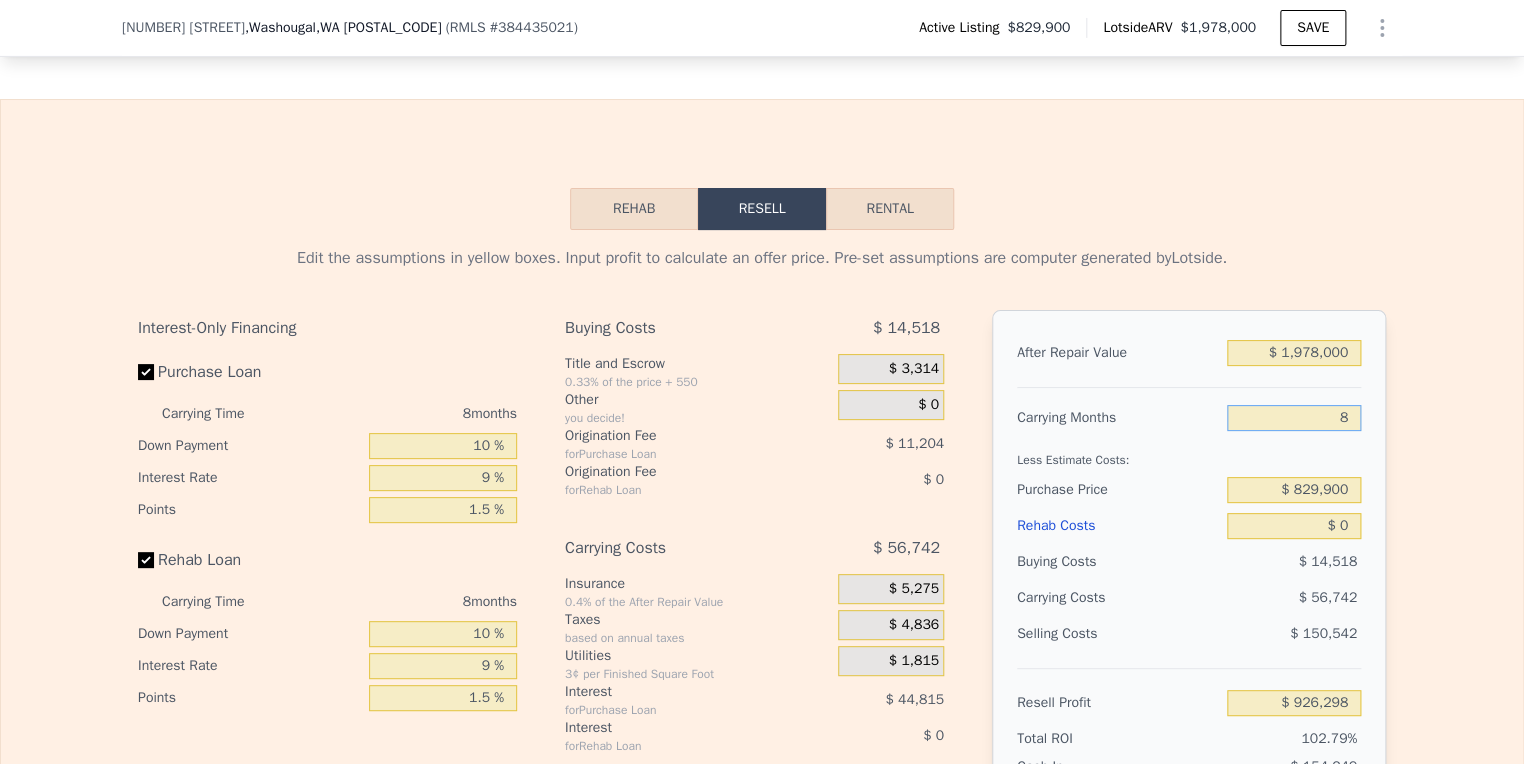 drag, startPoint x: 1339, startPoint y: 450, endPoint x: 1327, endPoint y: 449, distance: 12.0415945 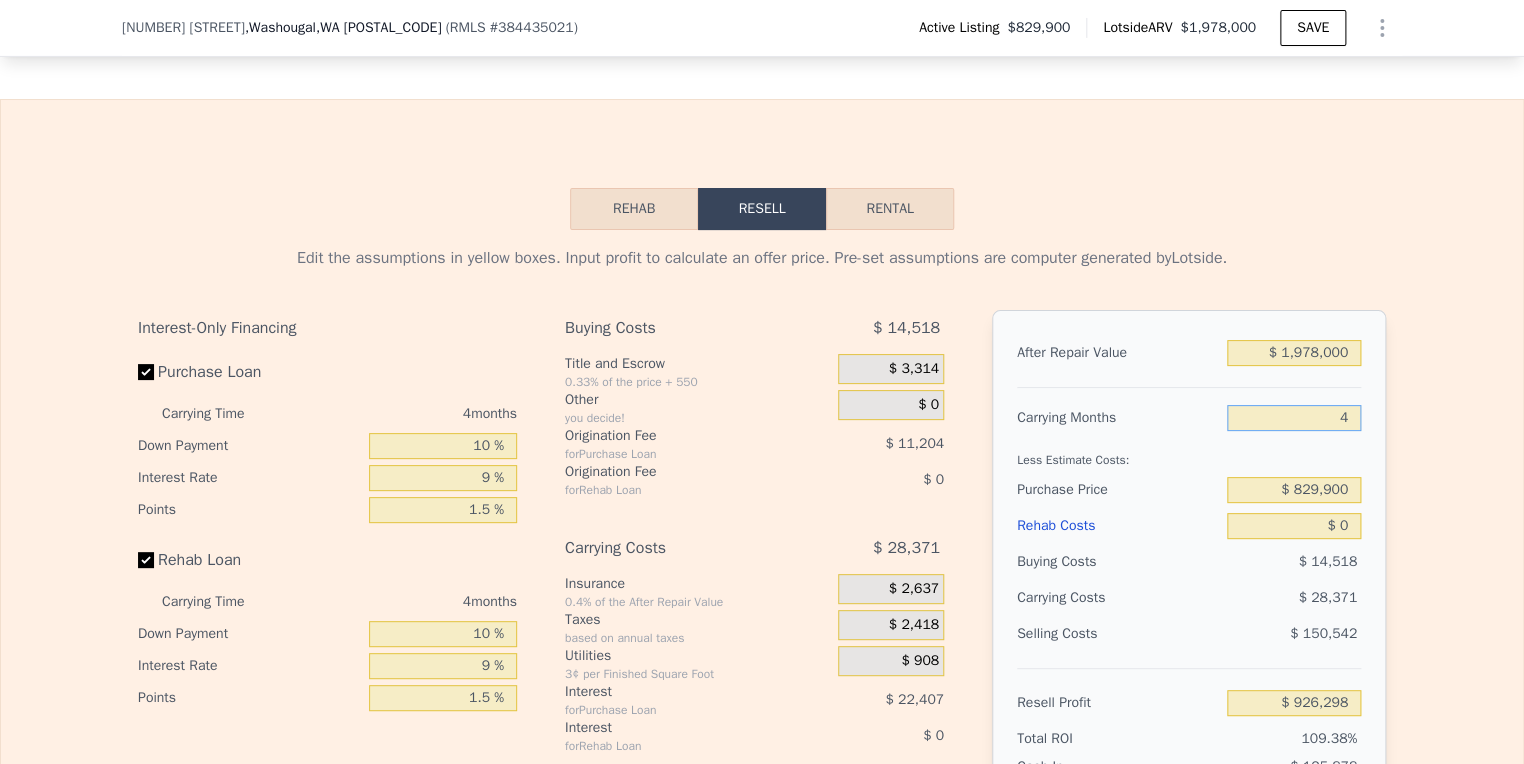 type on "$ 954,669" 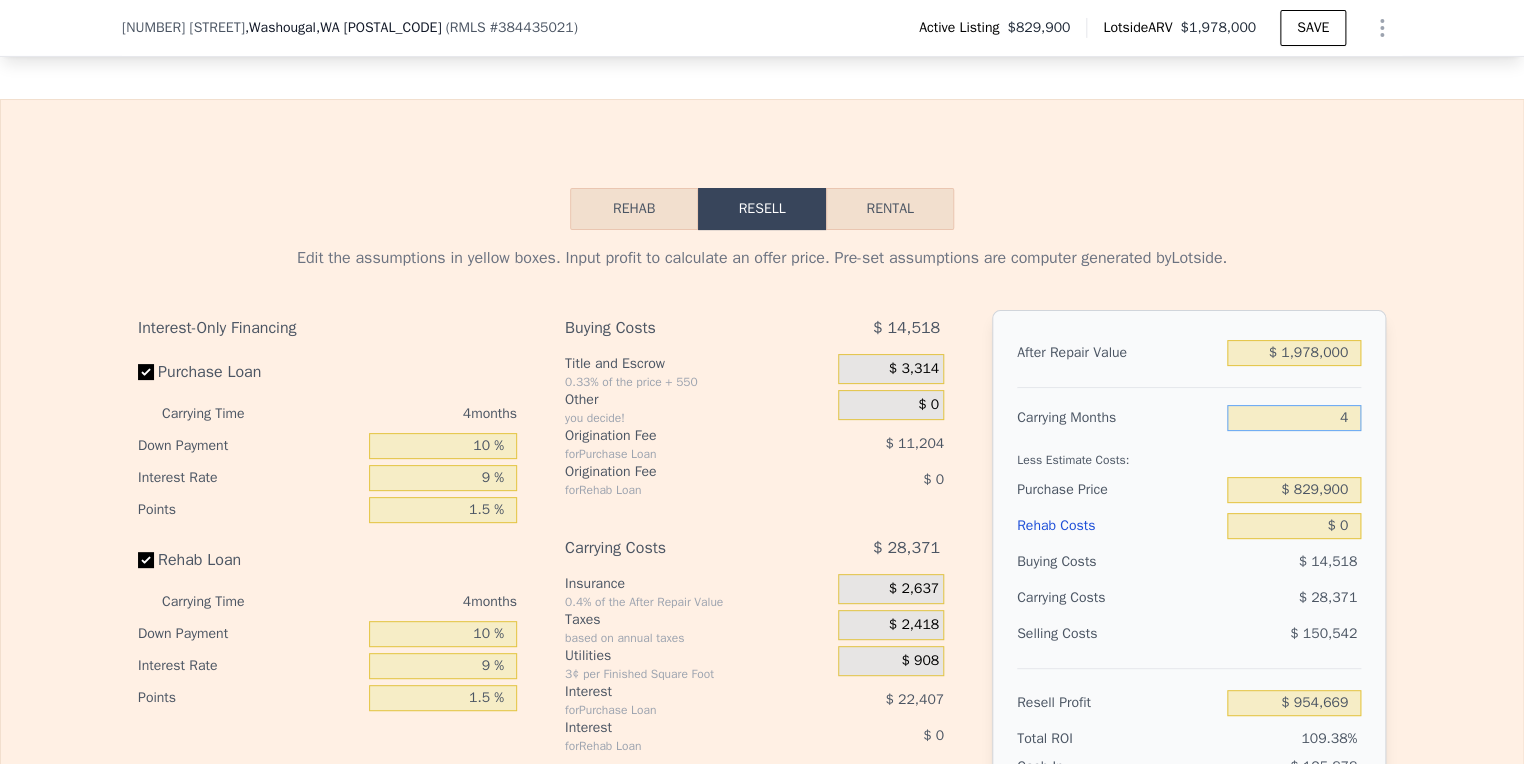 type on "4" 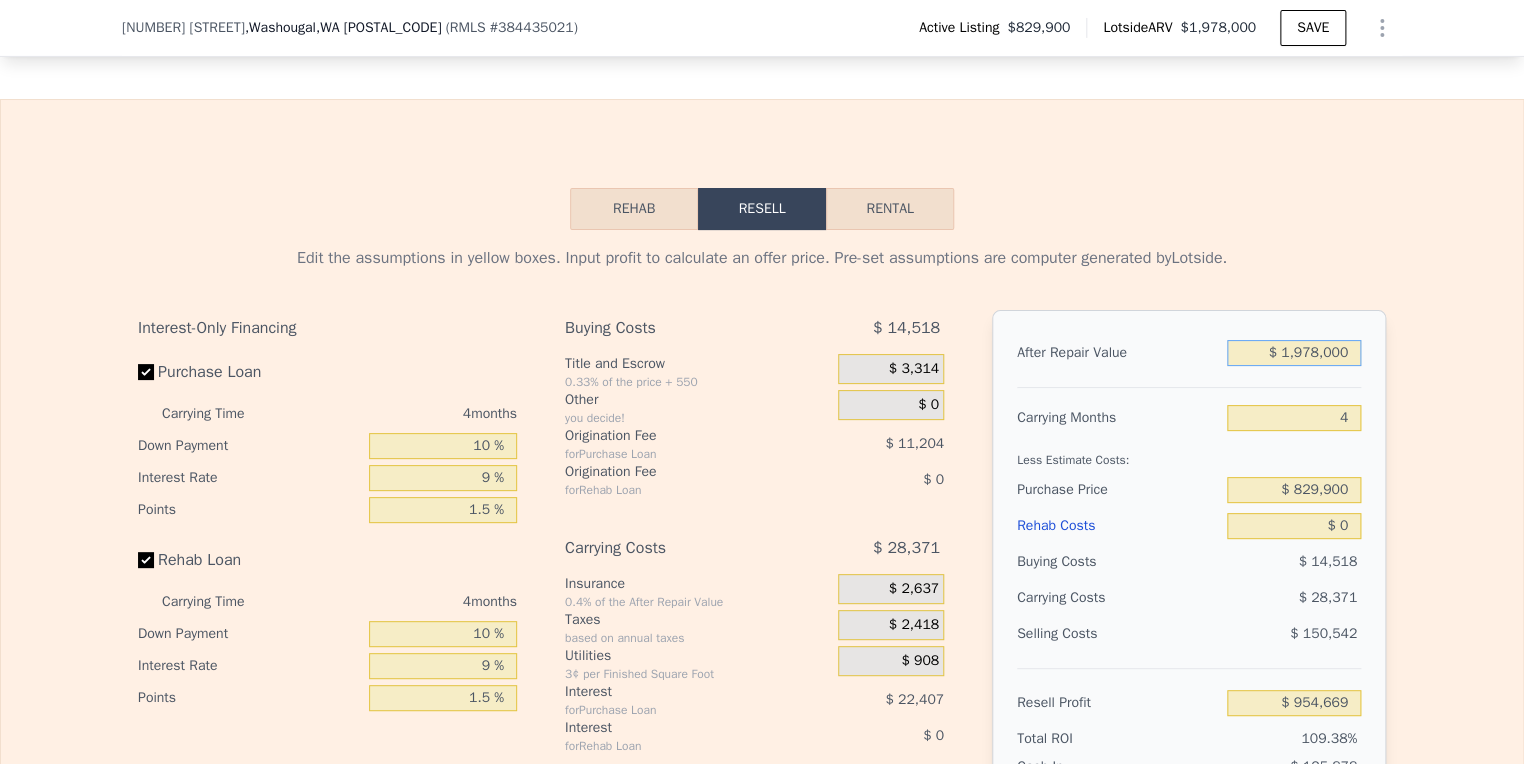 click on "$ 1,978,000" at bounding box center [1294, 353] 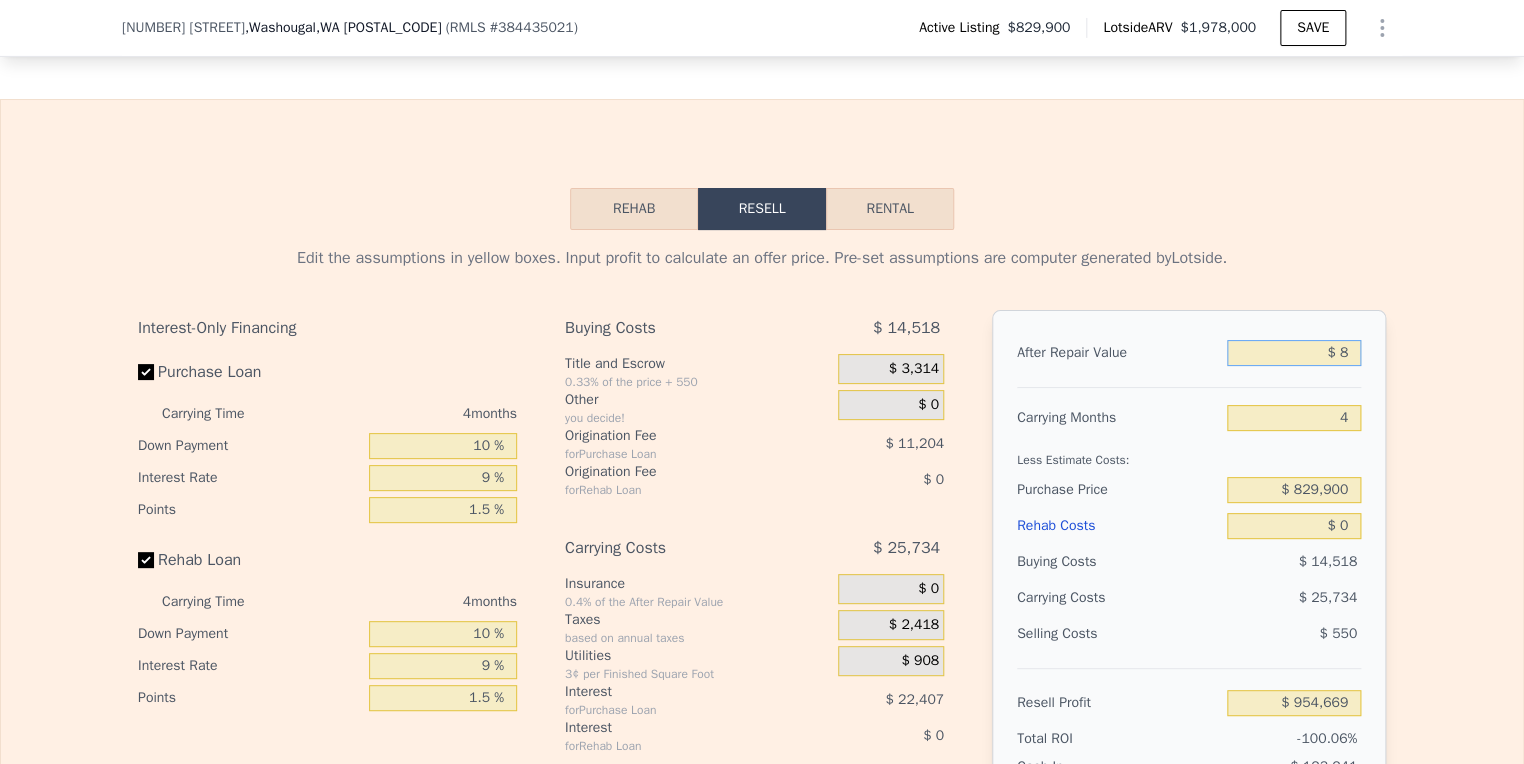 type on "-$ 870,694" 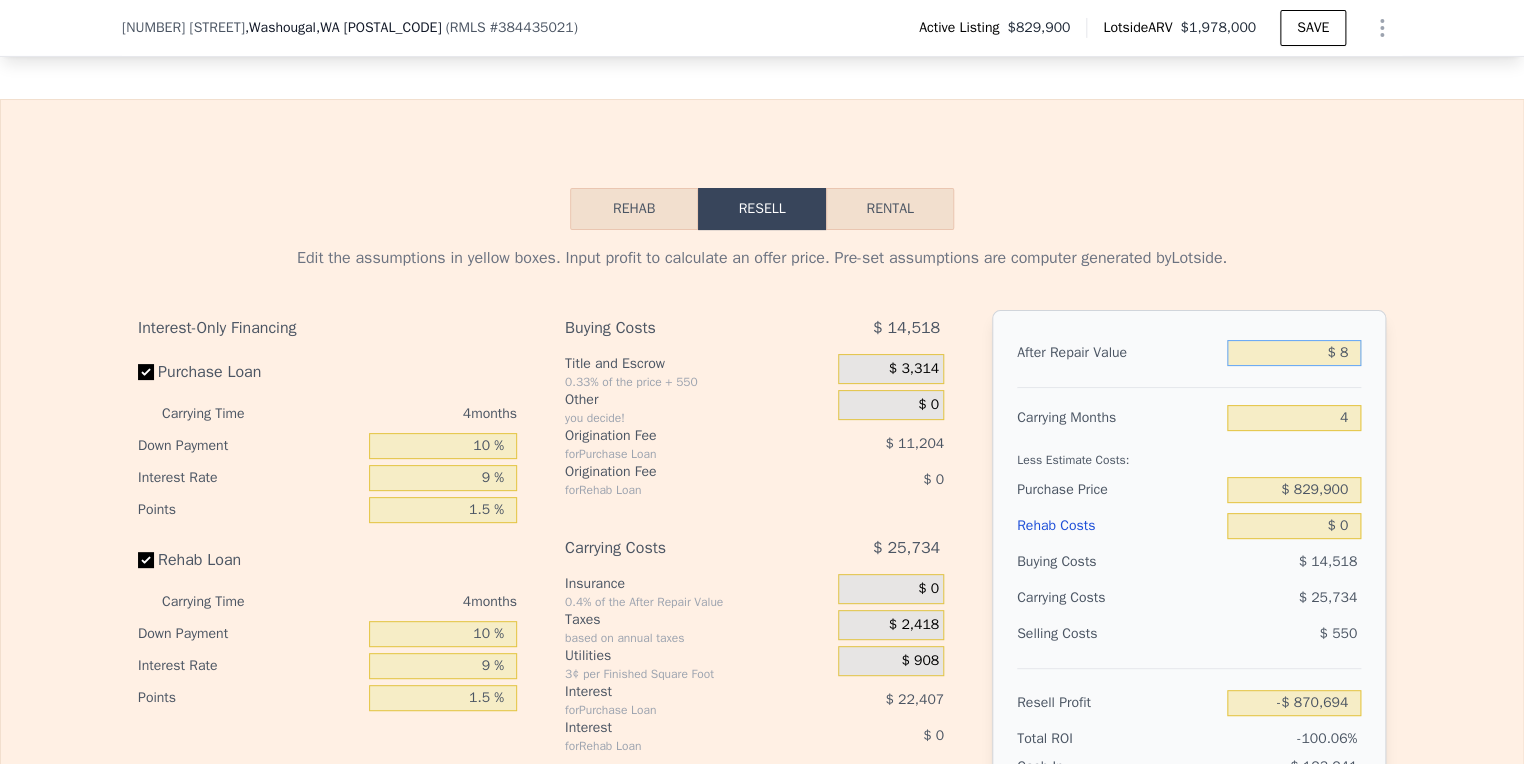 type on "$ 88" 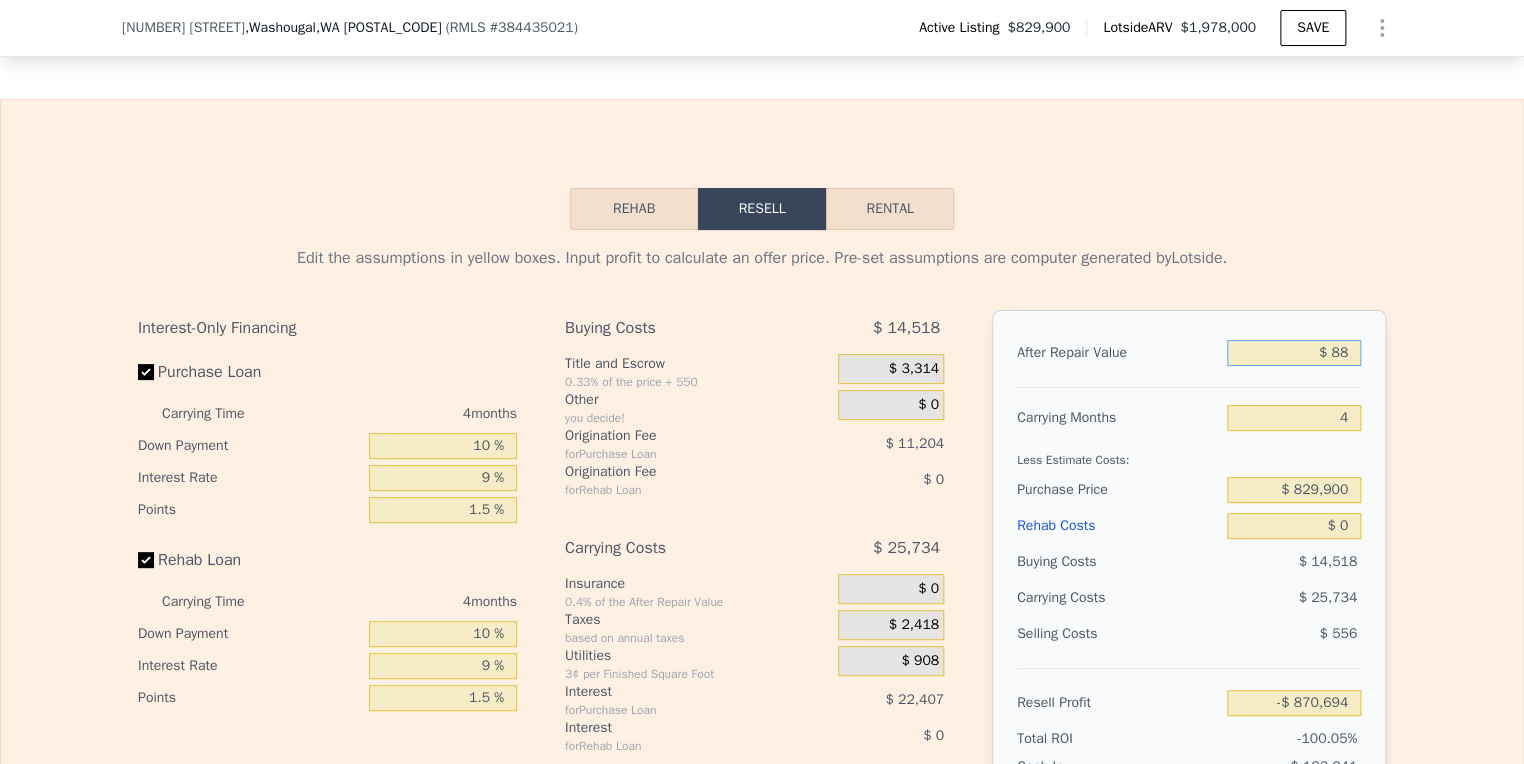 type on "-$ 870,620" 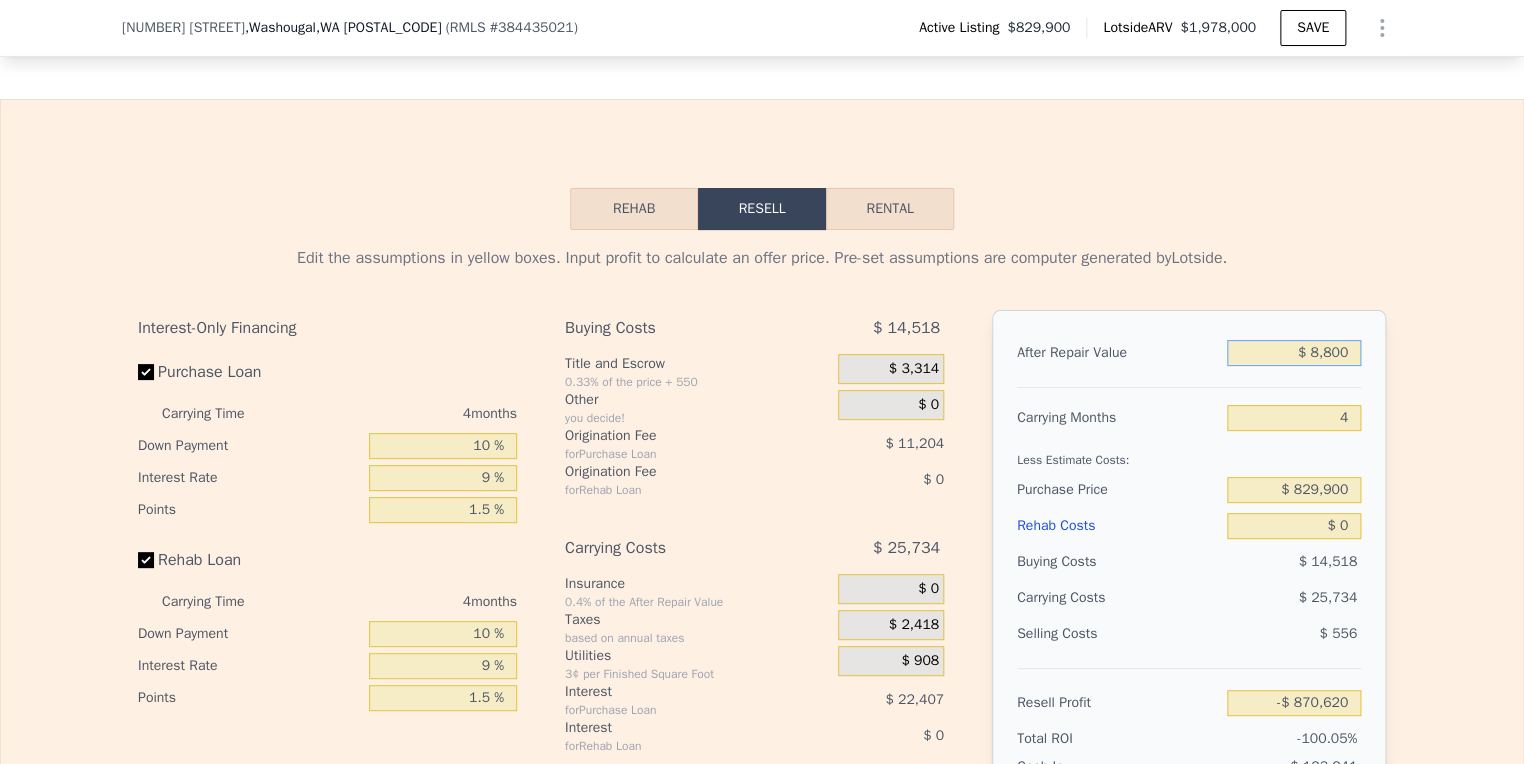 type on "$ 88,000" 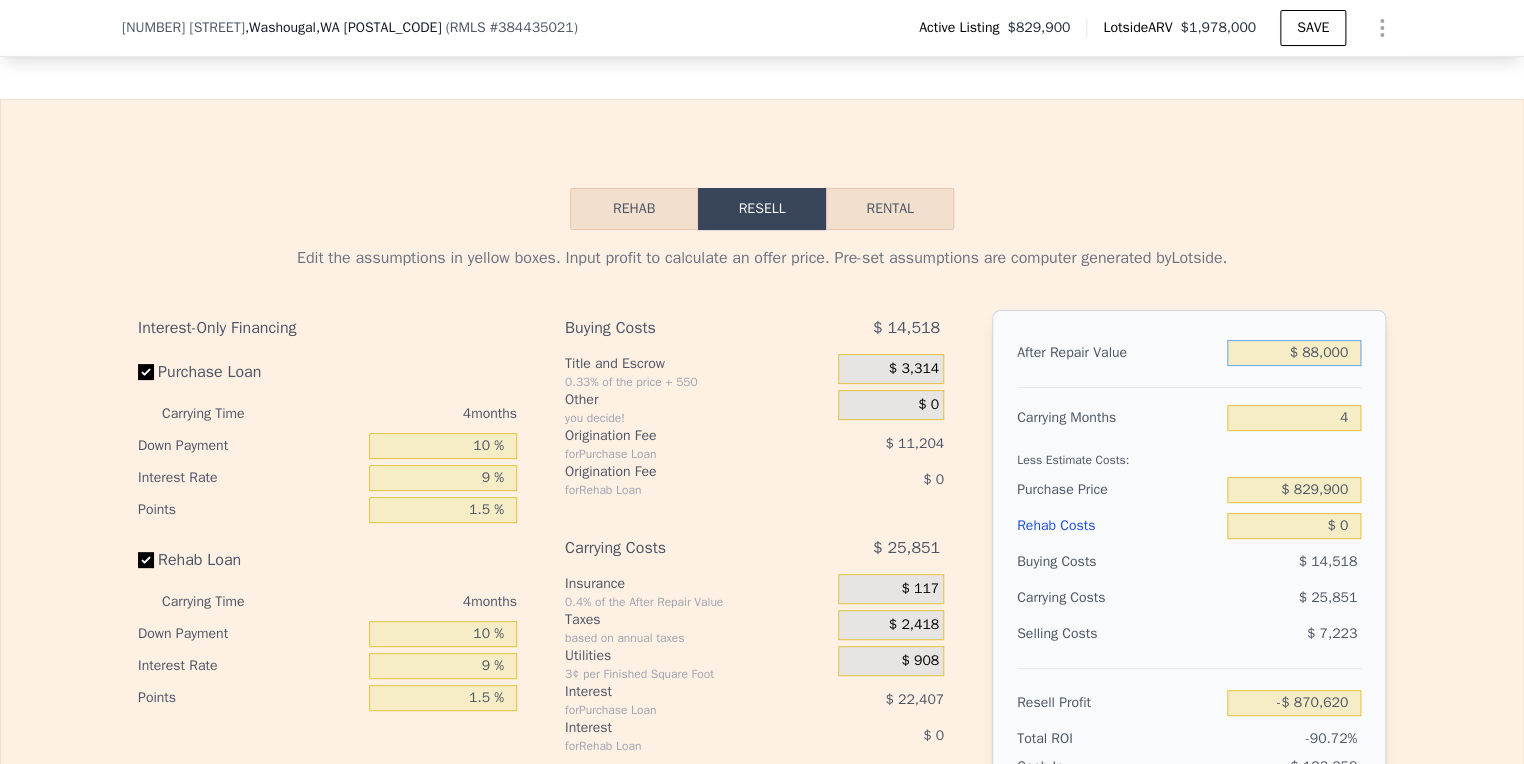 type on "-$ 862,581" 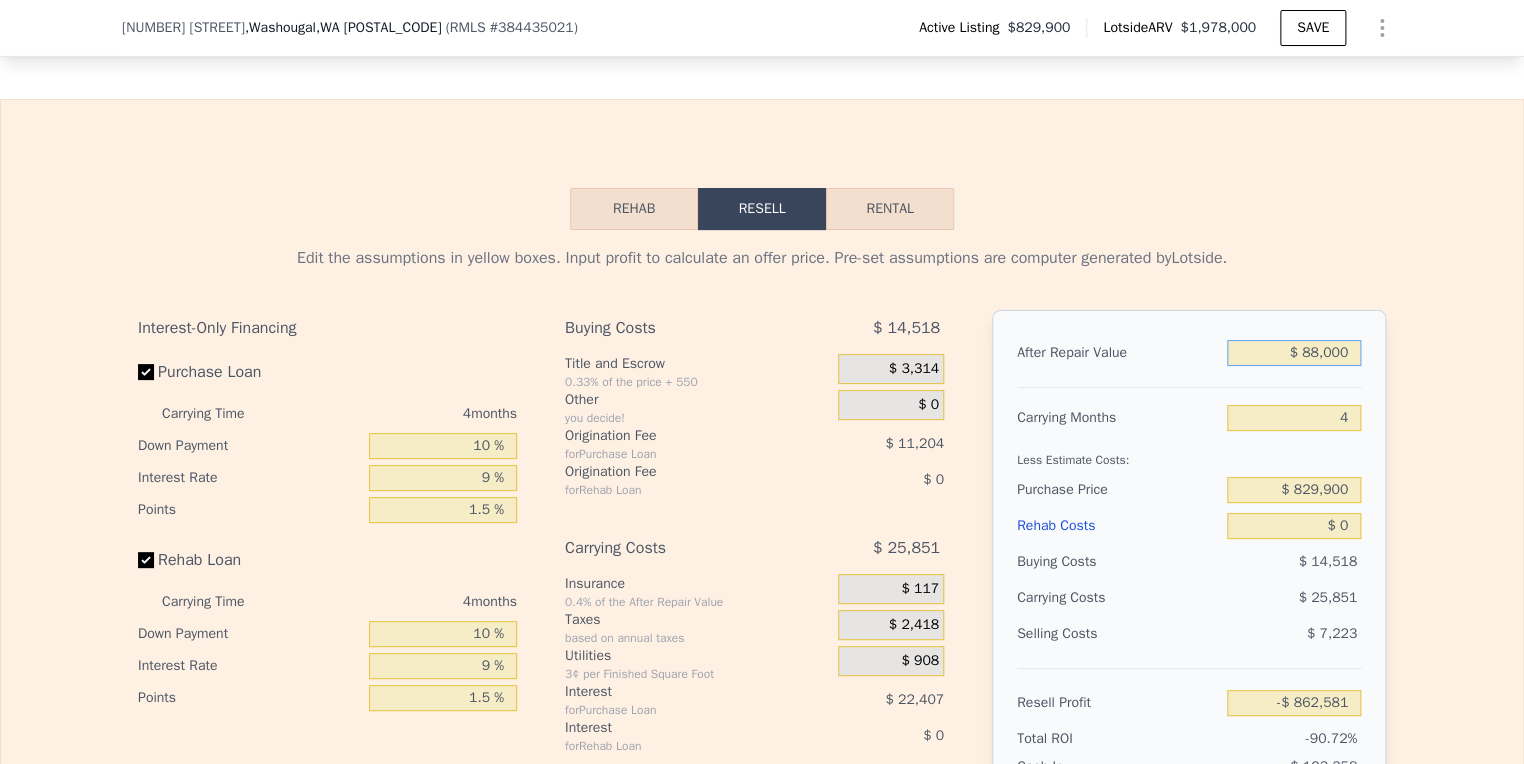 type on "$ 880,000" 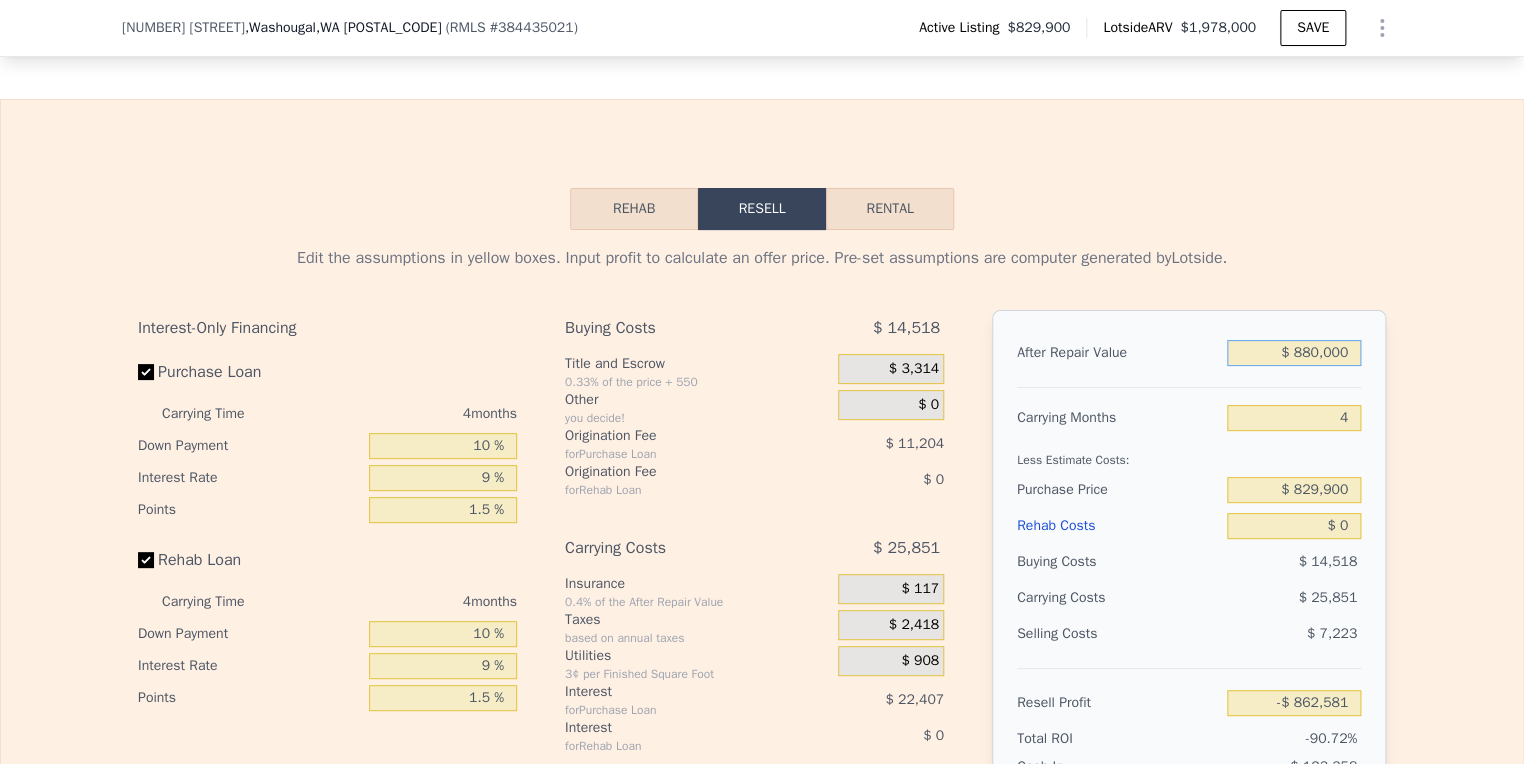 type on "-$ 58,605" 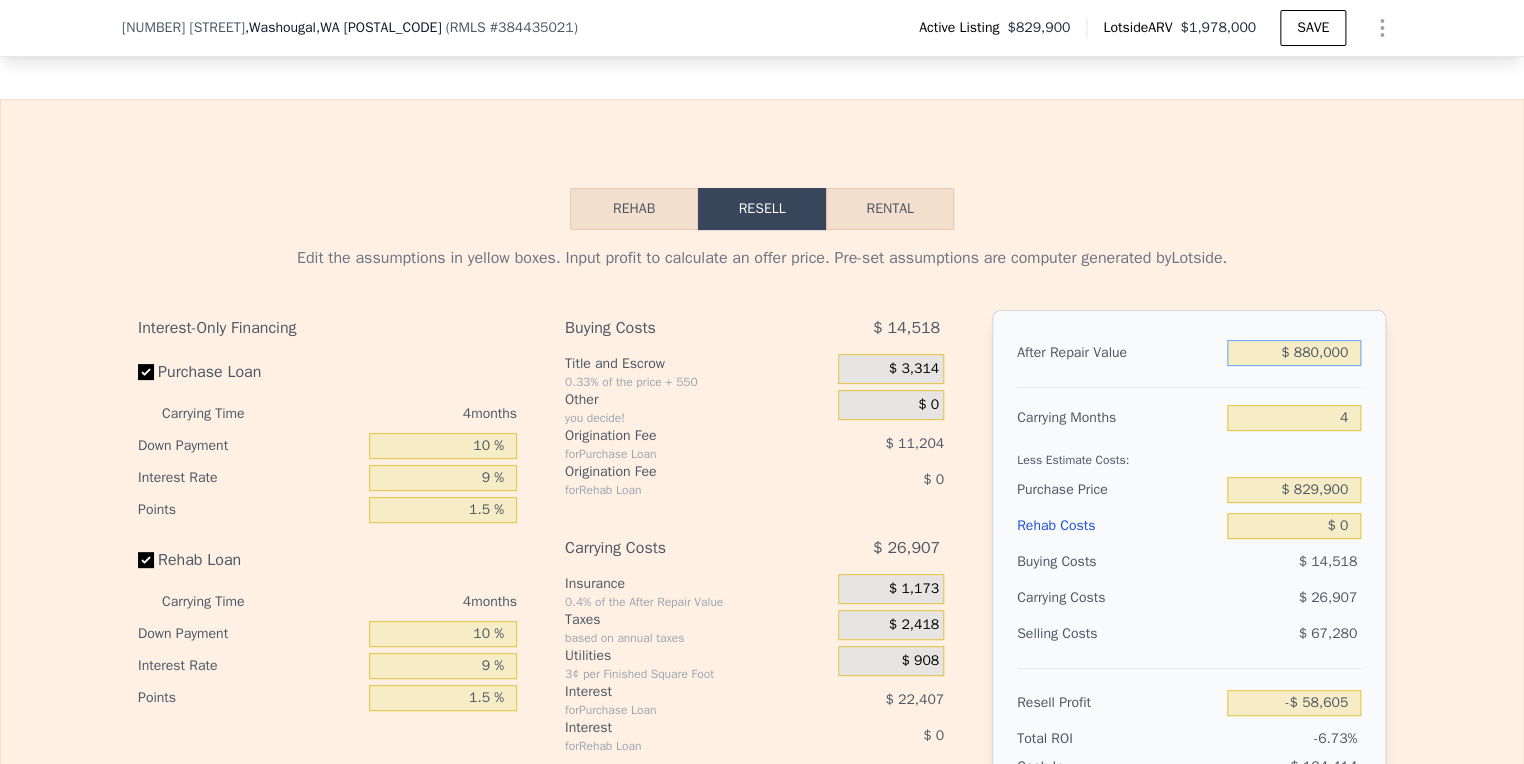 type on "$ 880,000" 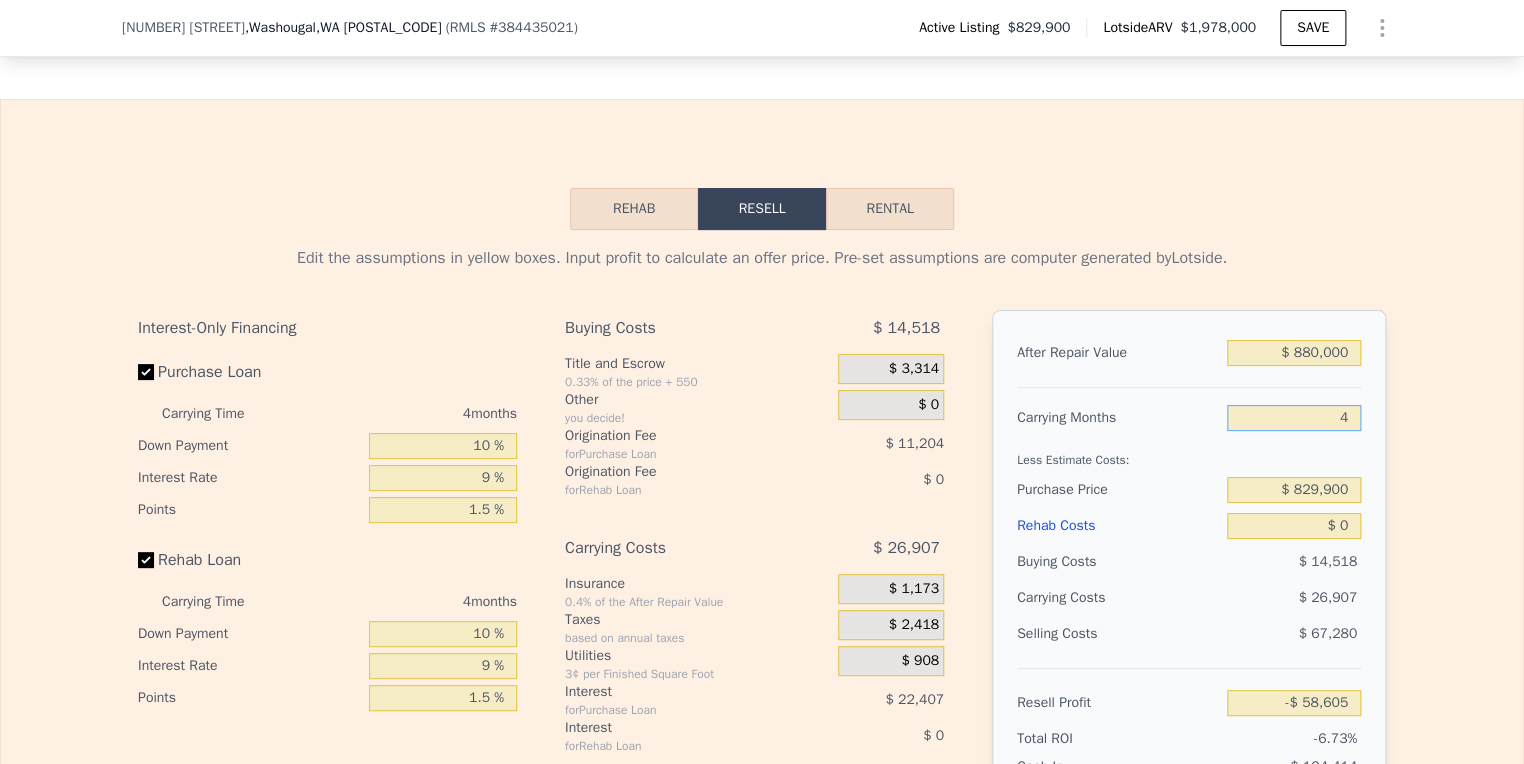 click on "4" at bounding box center [1294, 418] 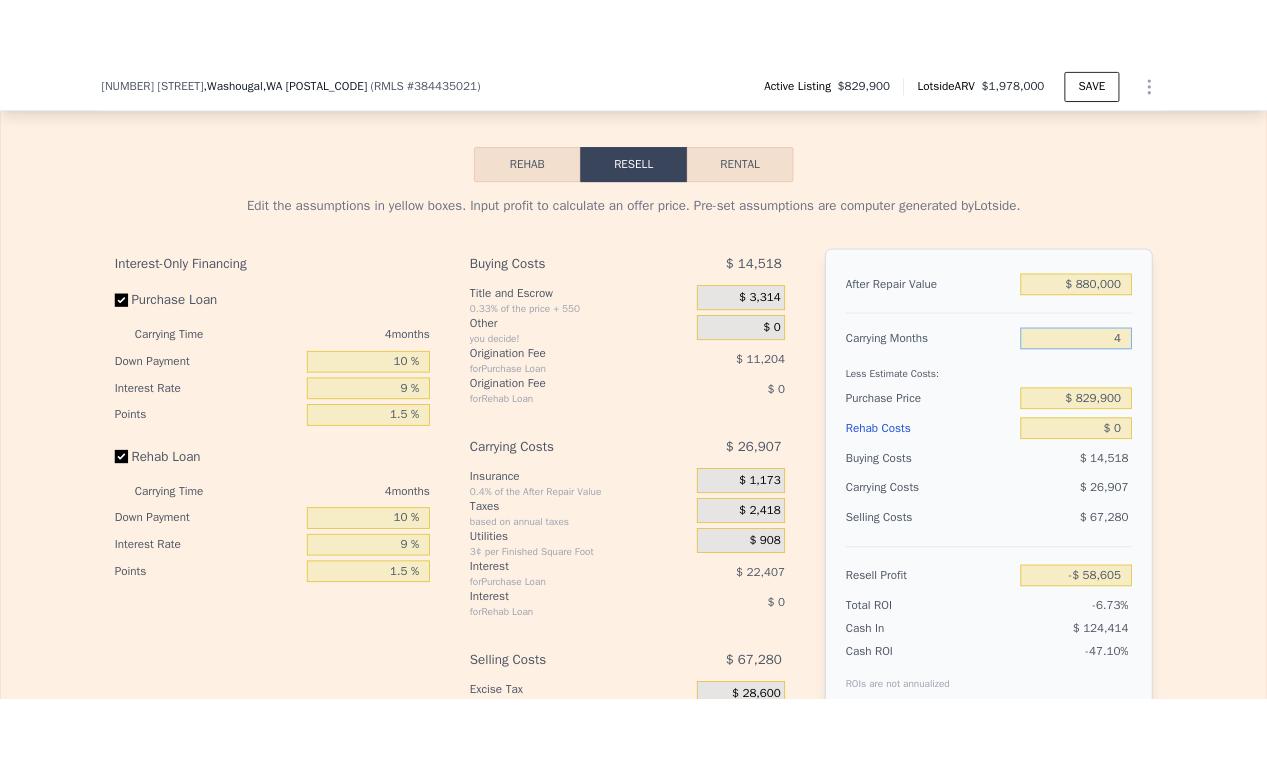 scroll, scrollTop: 3326, scrollLeft: 0, axis: vertical 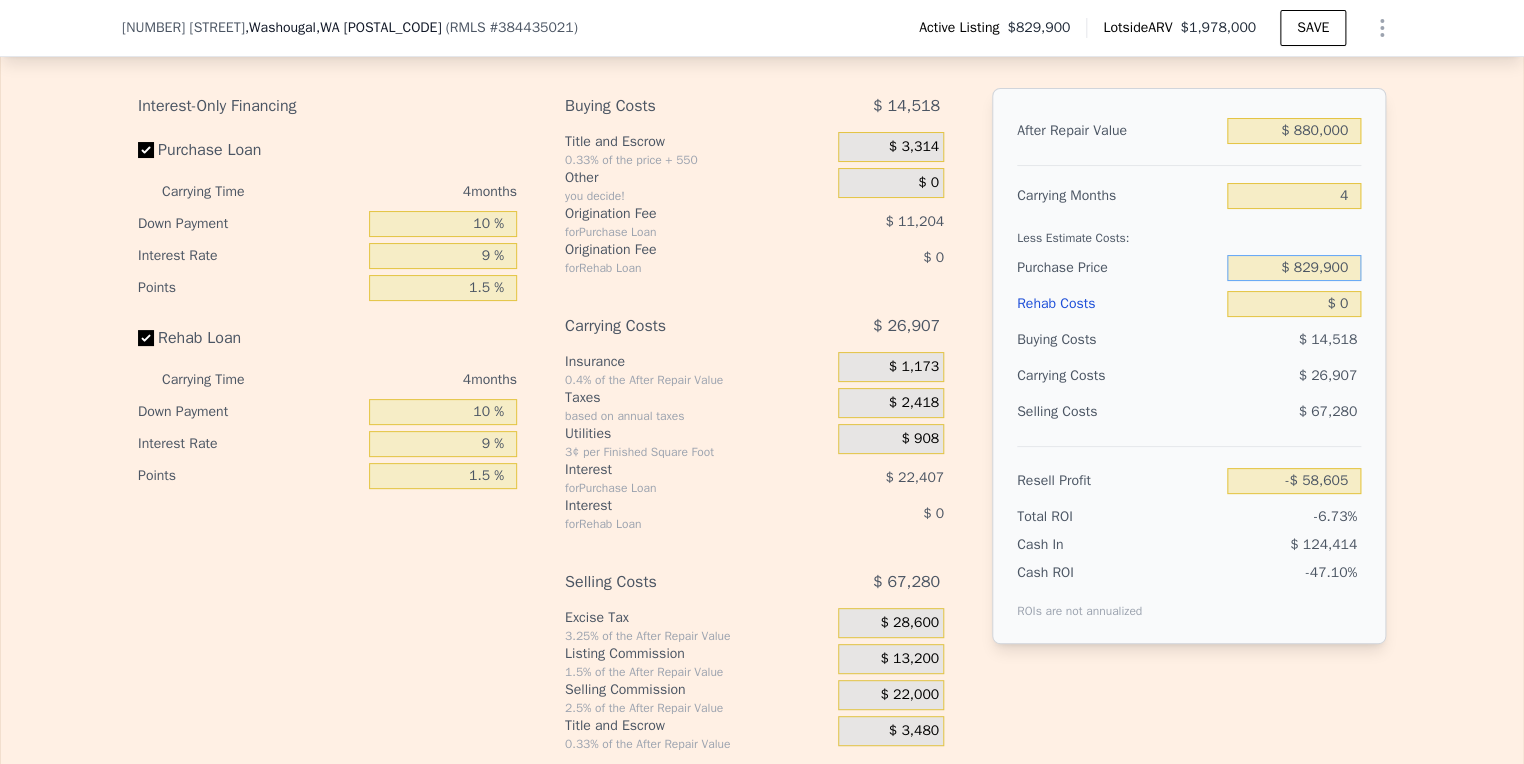drag, startPoint x: 1349, startPoint y: 300, endPoint x: 1280, endPoint y: 296, distance: 69.115845 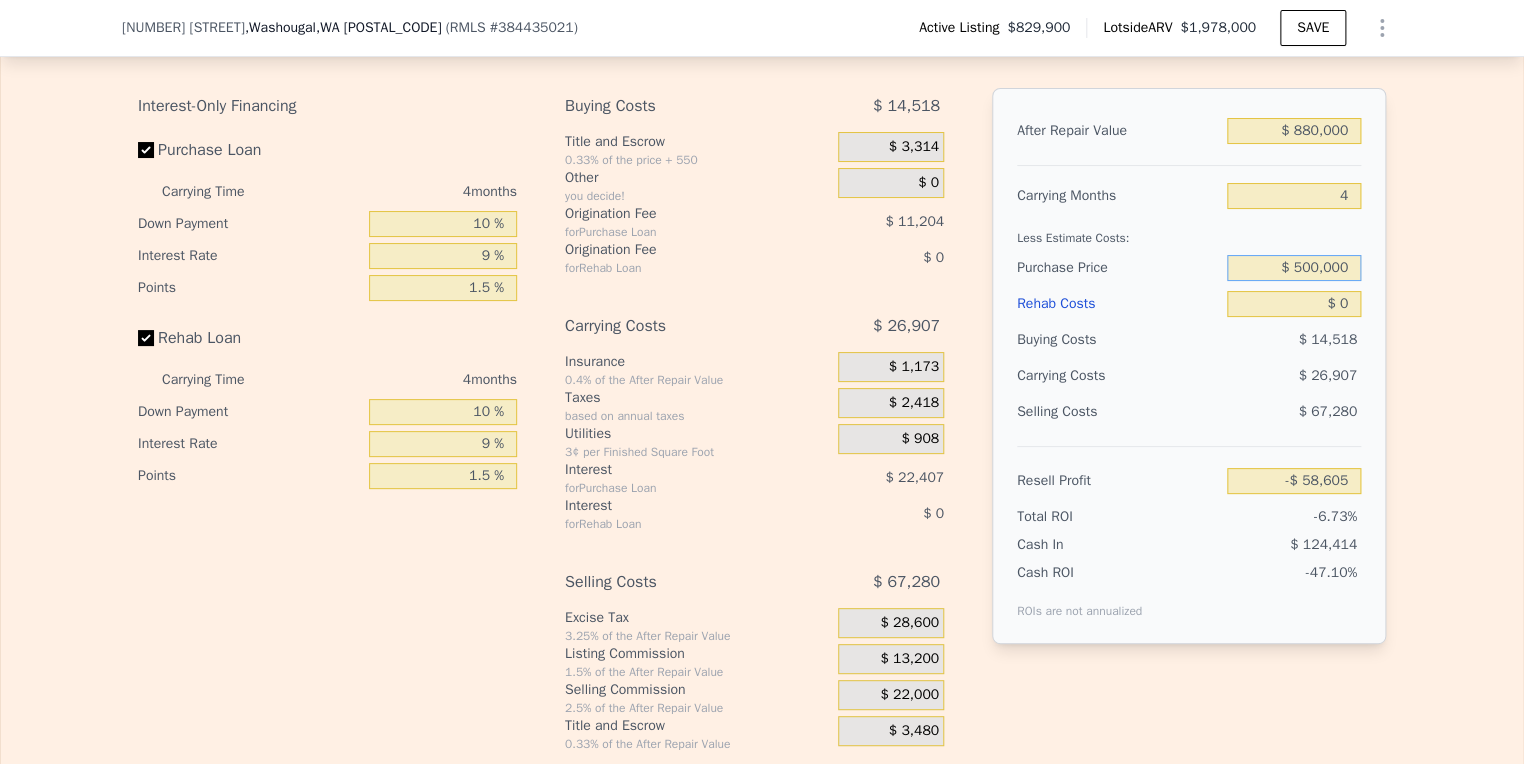type on "$ 500,000" 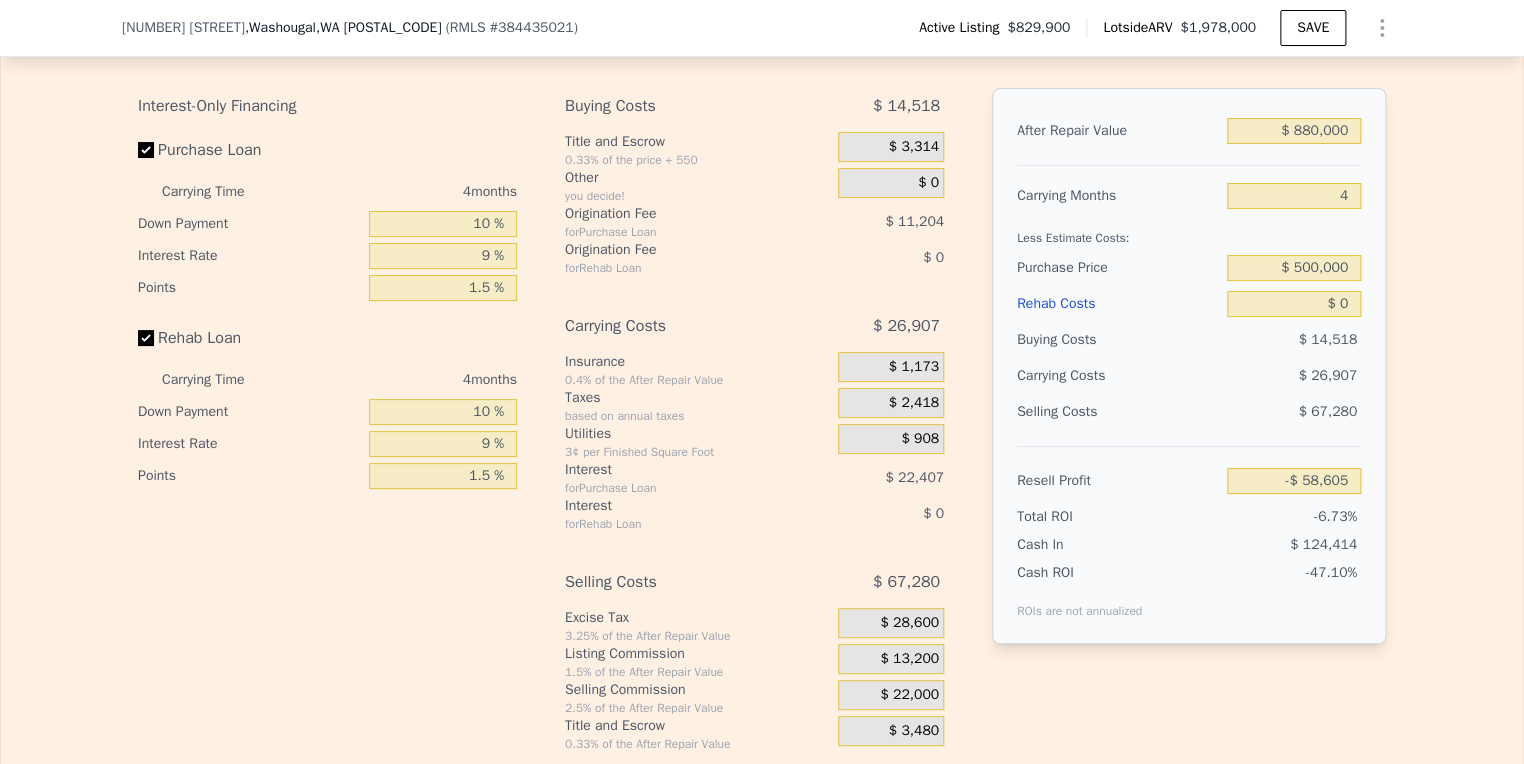 click on "$ 67,280" at bounding box center (1294, 412) 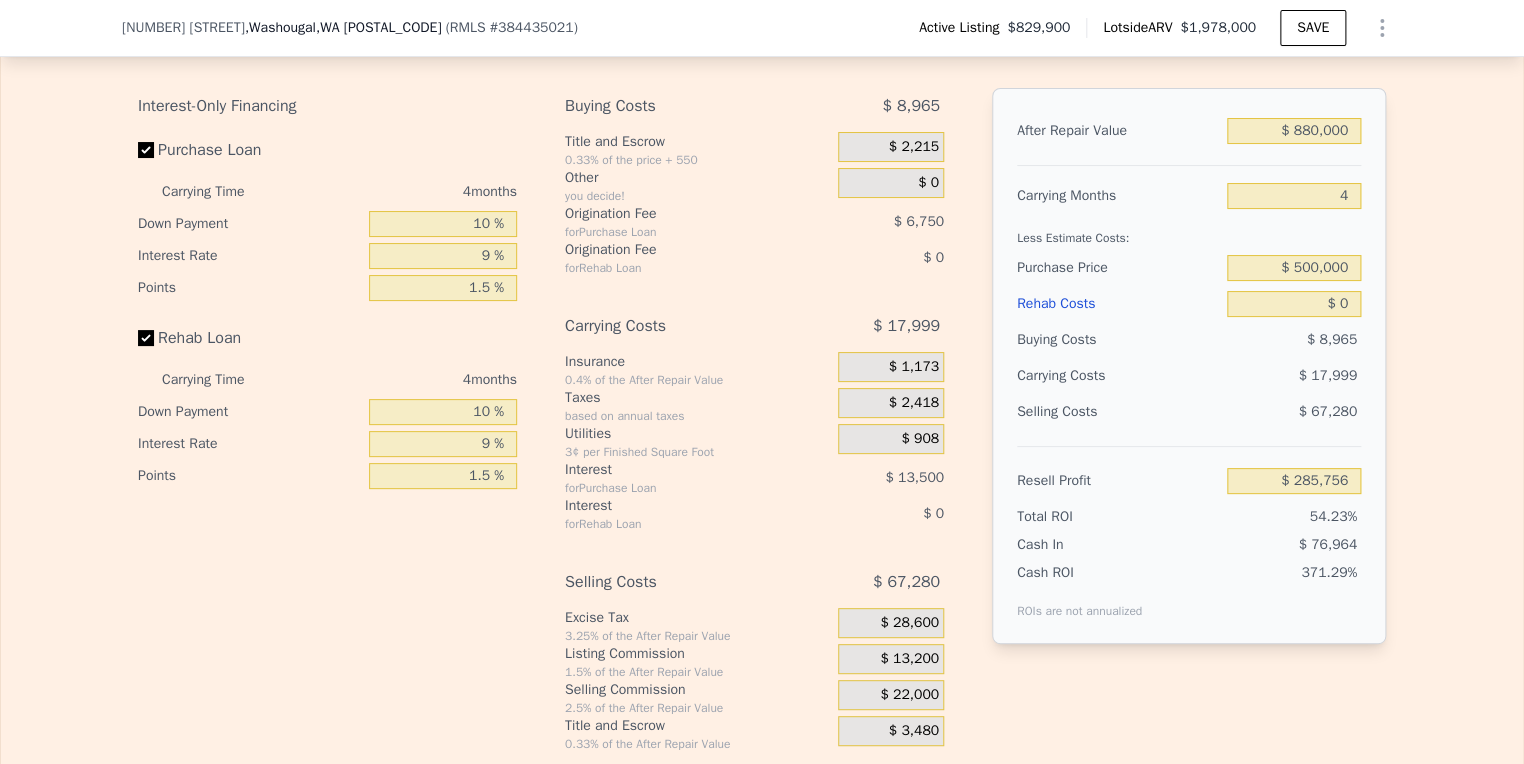 drag, startPoint x: 1352, startPoint y: 327, endPoint x: 1306, endPoint y: 333, distance: 46.389652 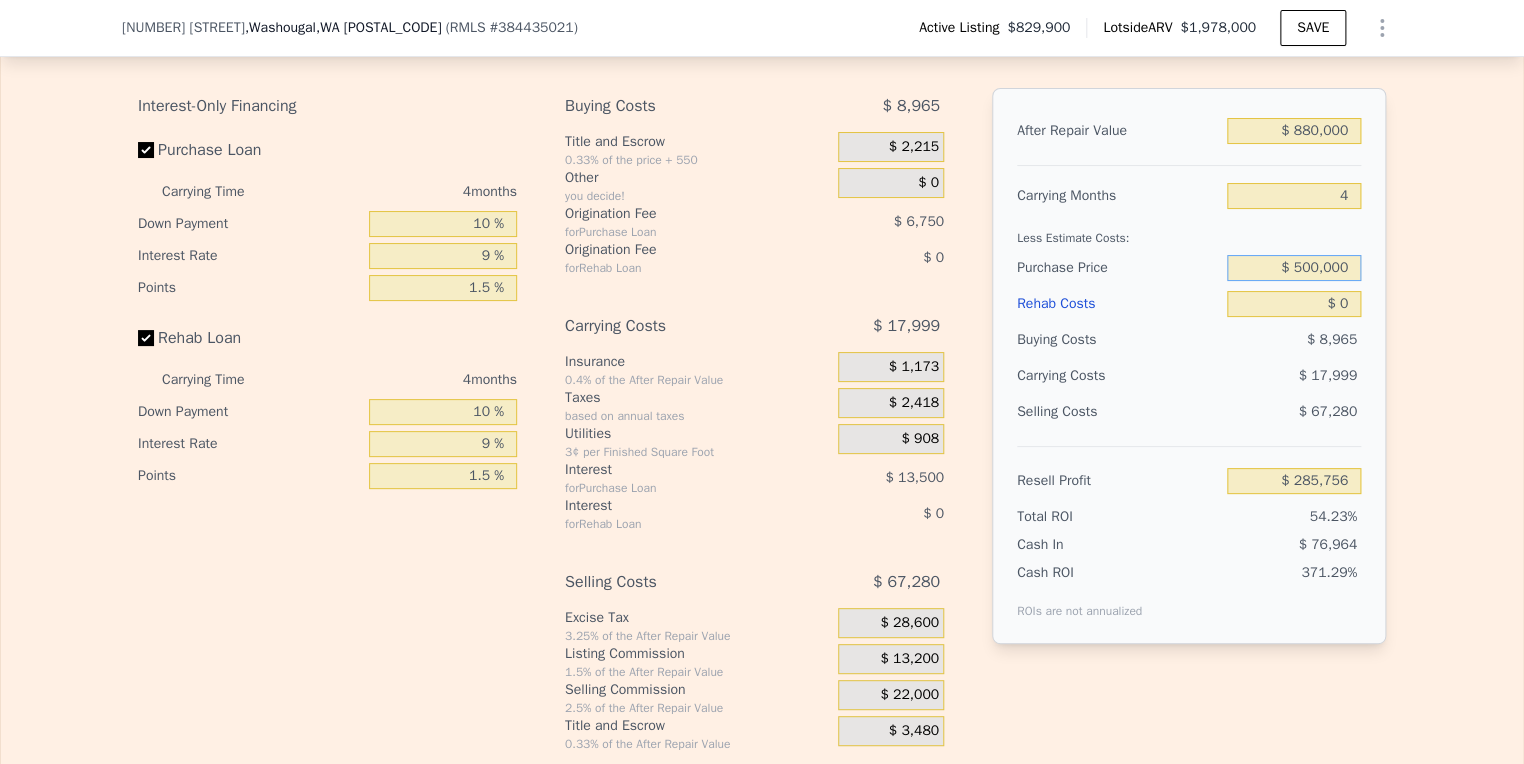 drag, startPoint x: 1345, startPoint y: 297, endPoint x: 1281, endPoint y: 298, distance: 64.00781 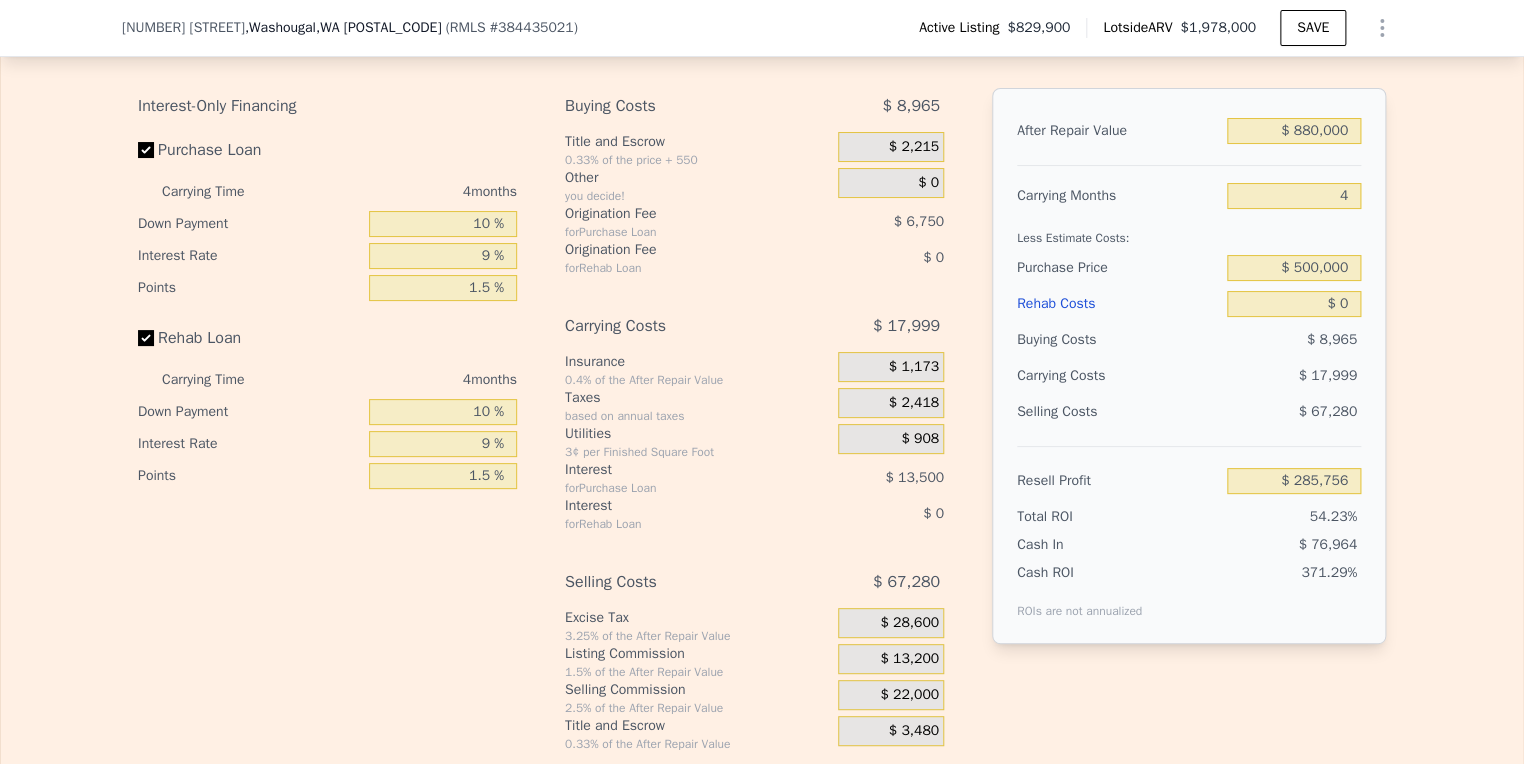 click on "$ 8,965" at bounding box center [1294, 340] 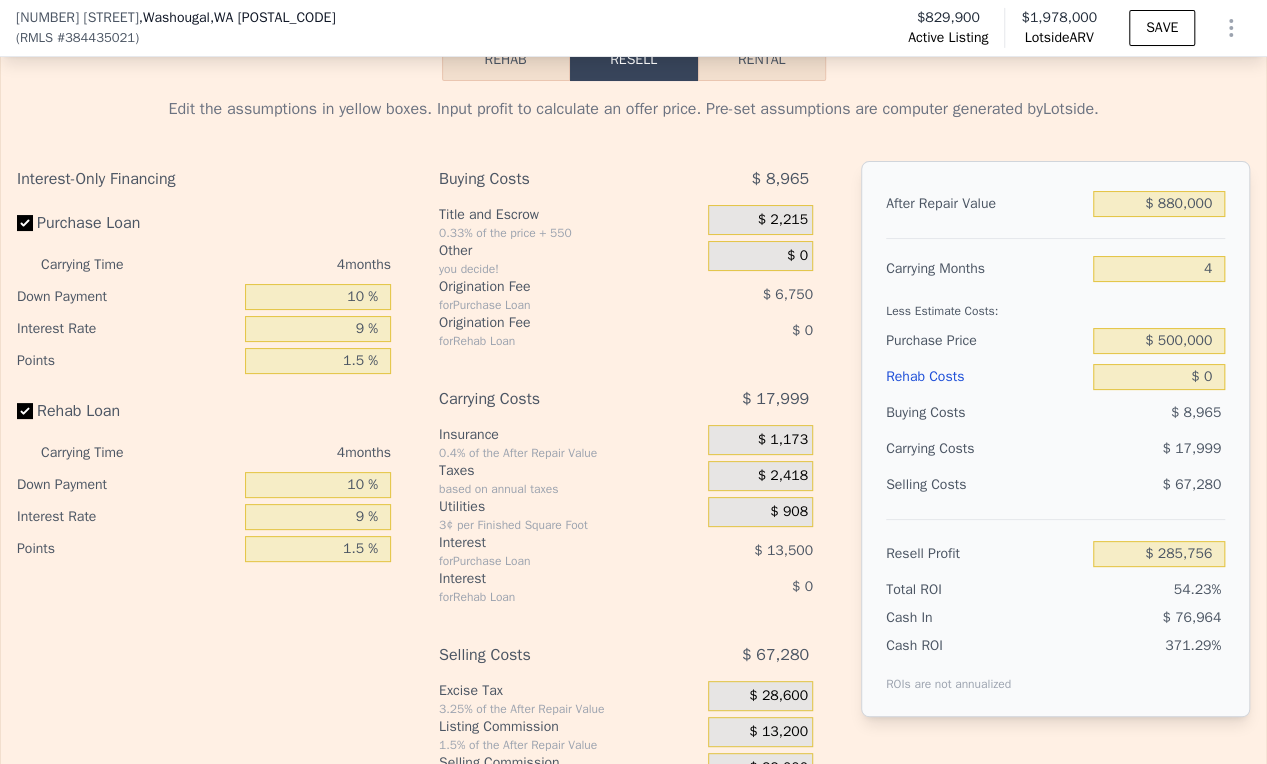 scroll, scrollTop: 3401, scrollLeft: 0, axis: vertical 